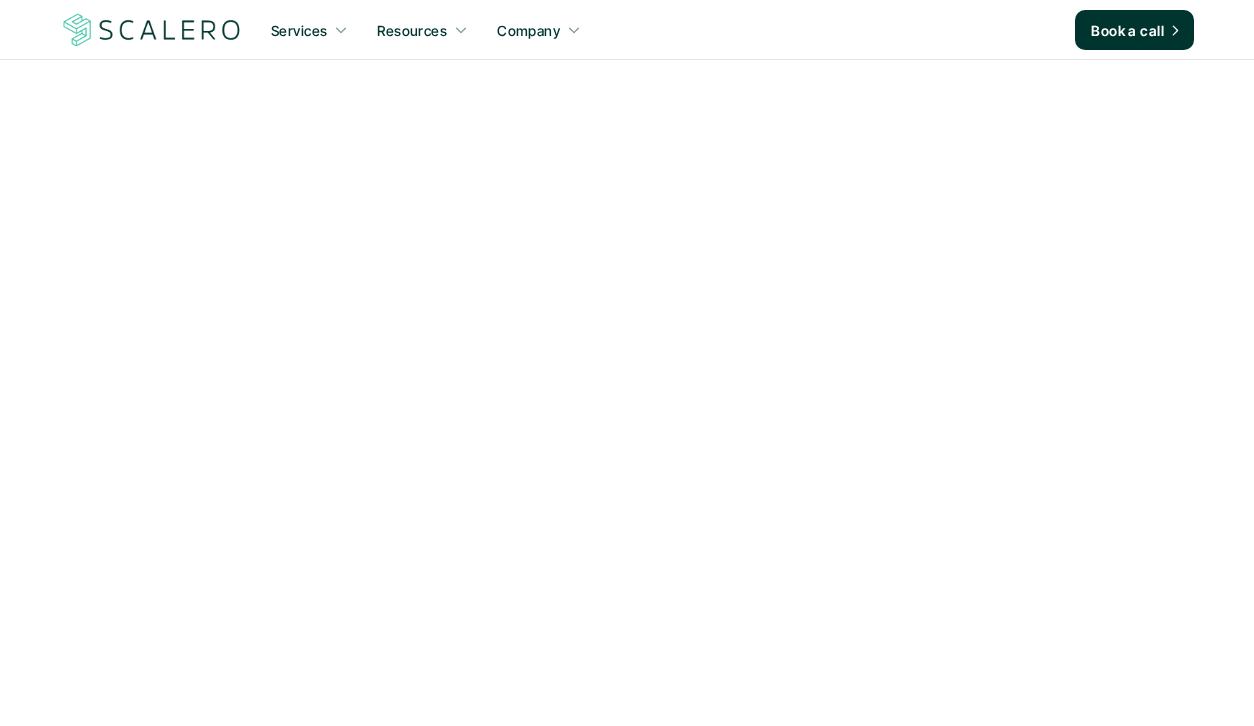 scroll, scrollTop: 0, scrollLeft: 0, axis: both 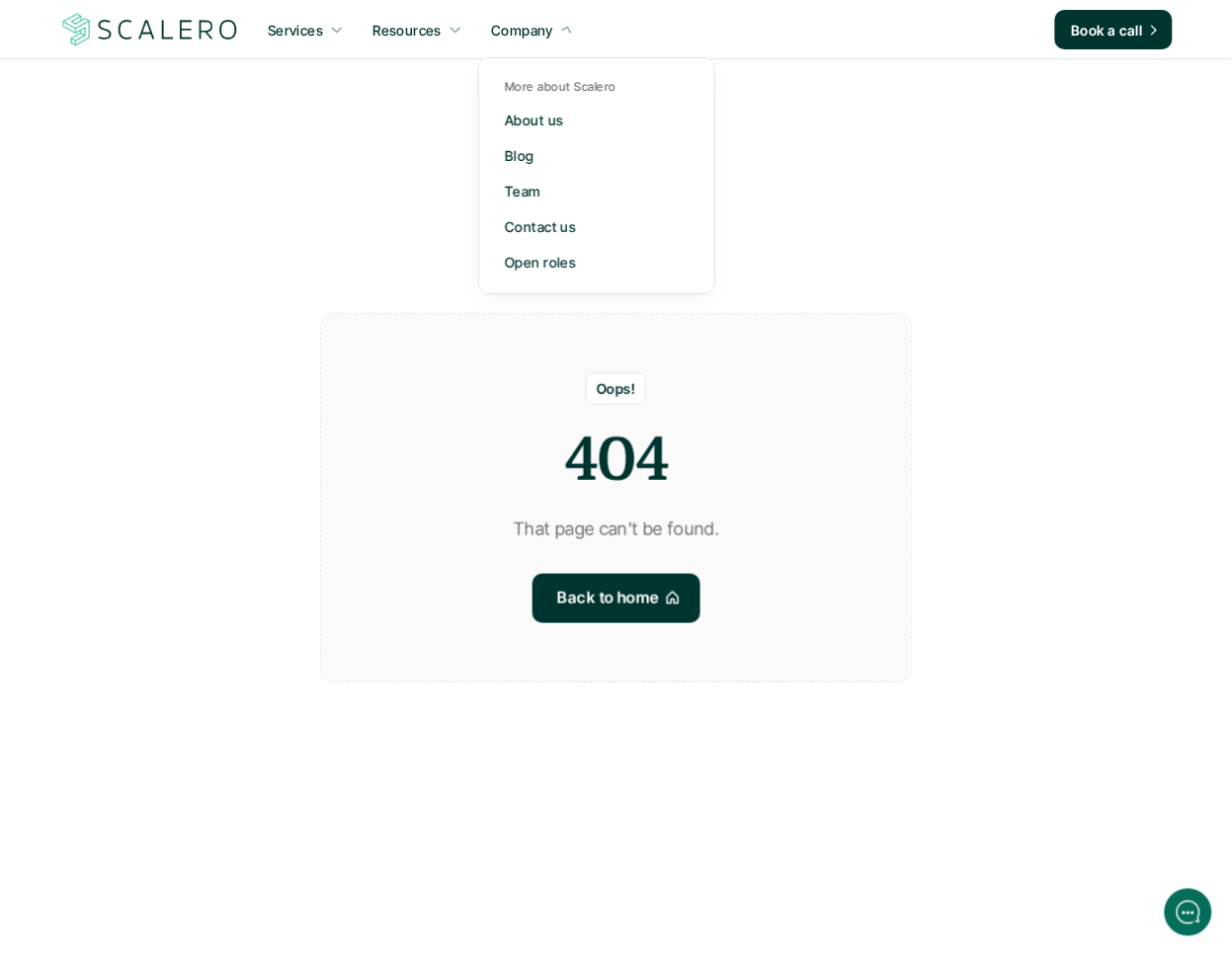 click on "Company" at bounding box center (522, 30) 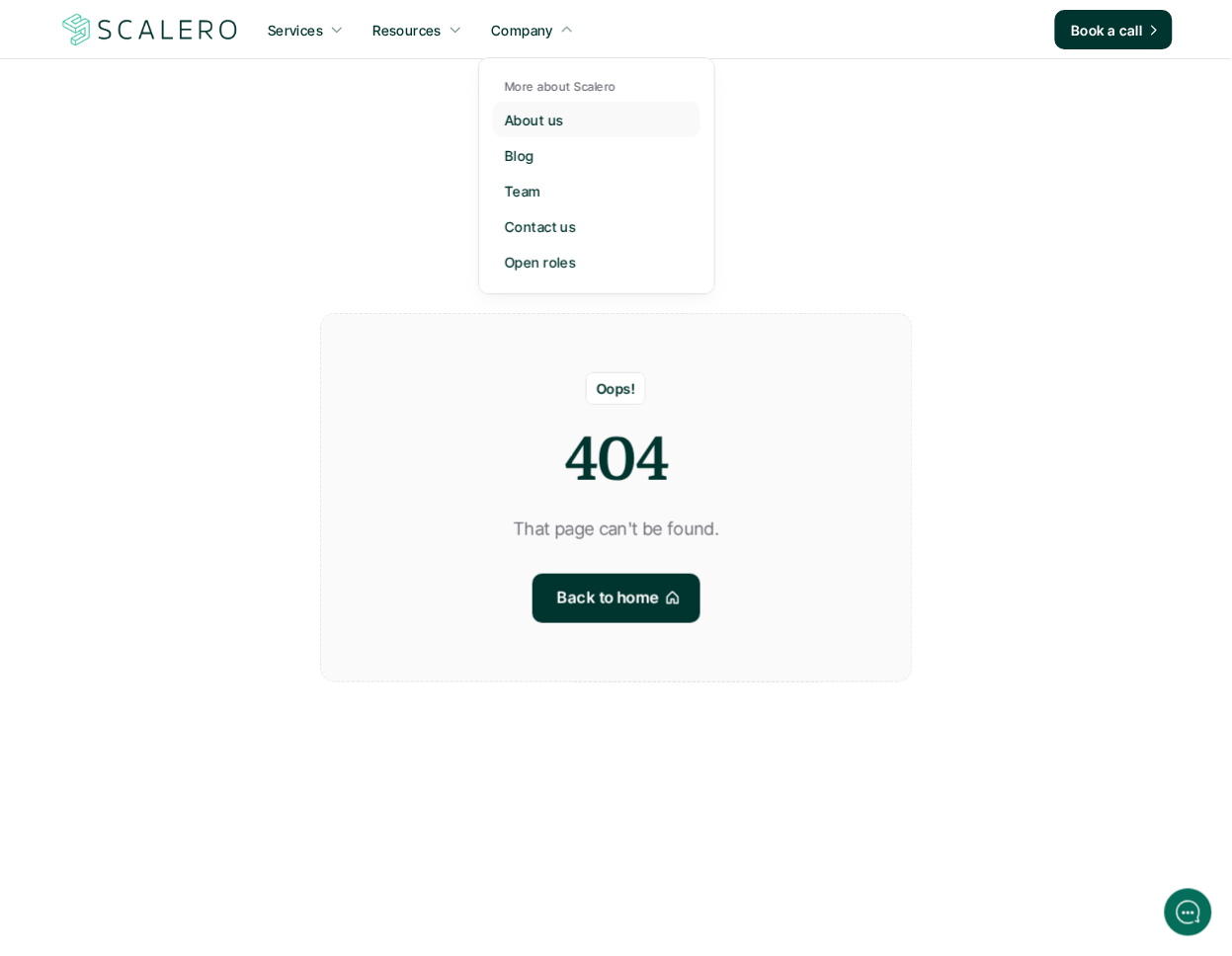 click on "About us" at bounding box center (534, 120) 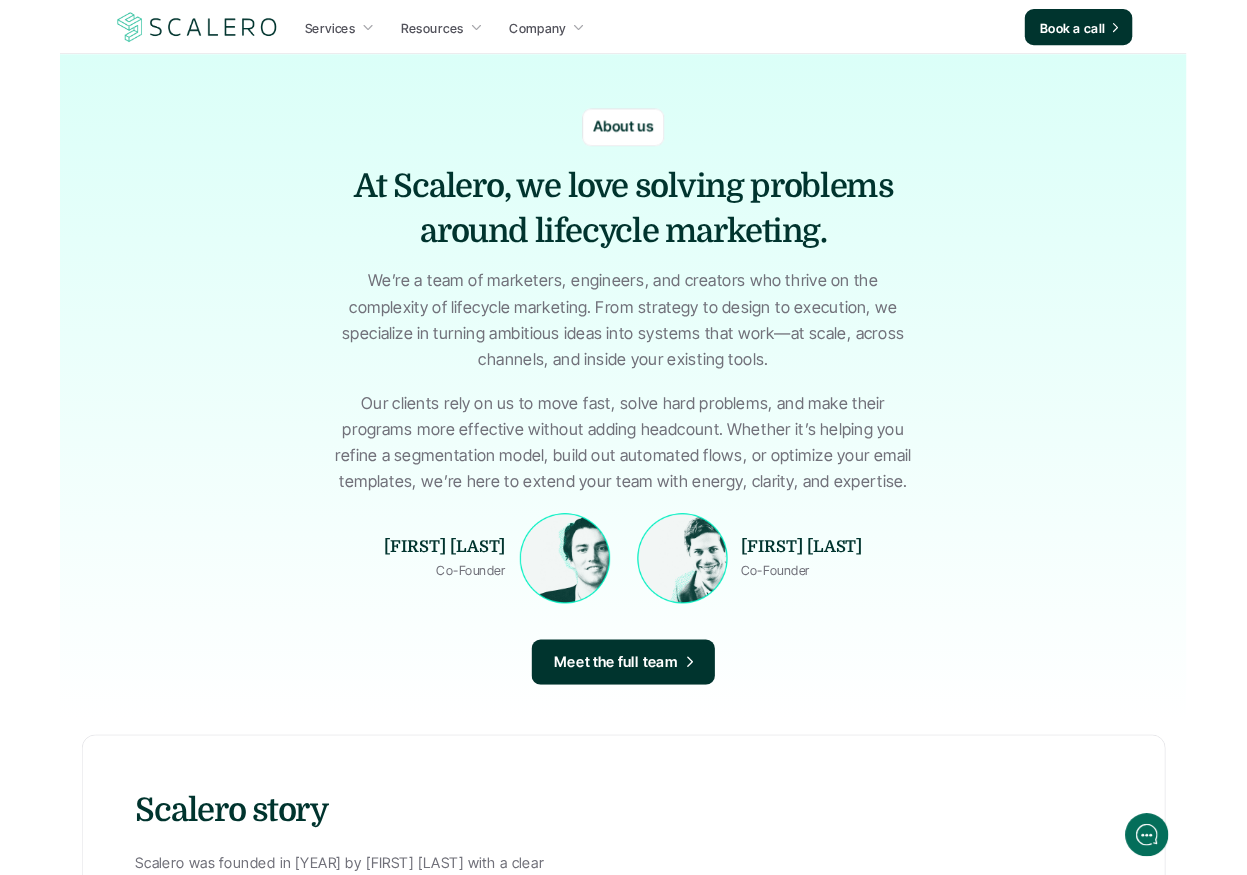 scroll, scrollTop: 0, scrollLeft: 0, axis: both 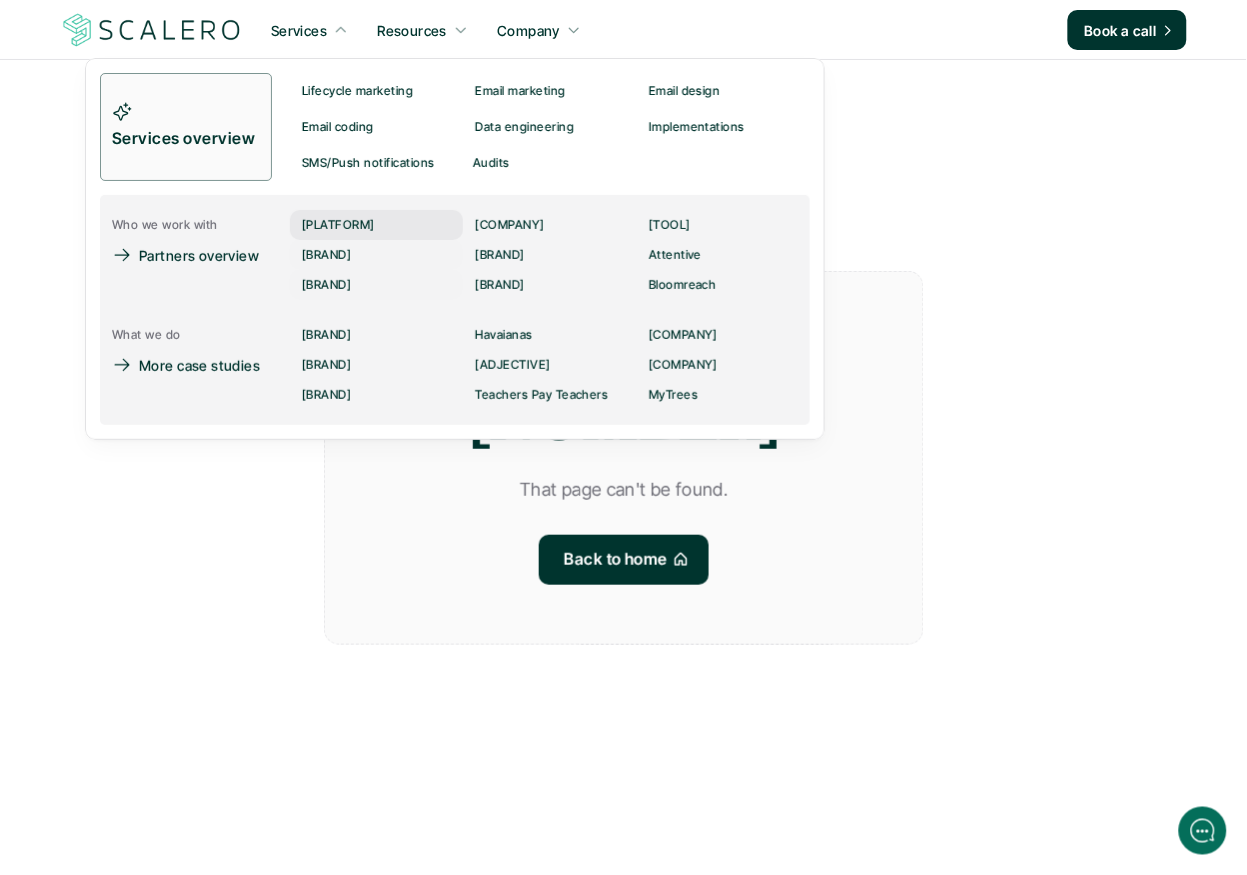 click on "[PLATFORM]" at bounding box center [338, 225] 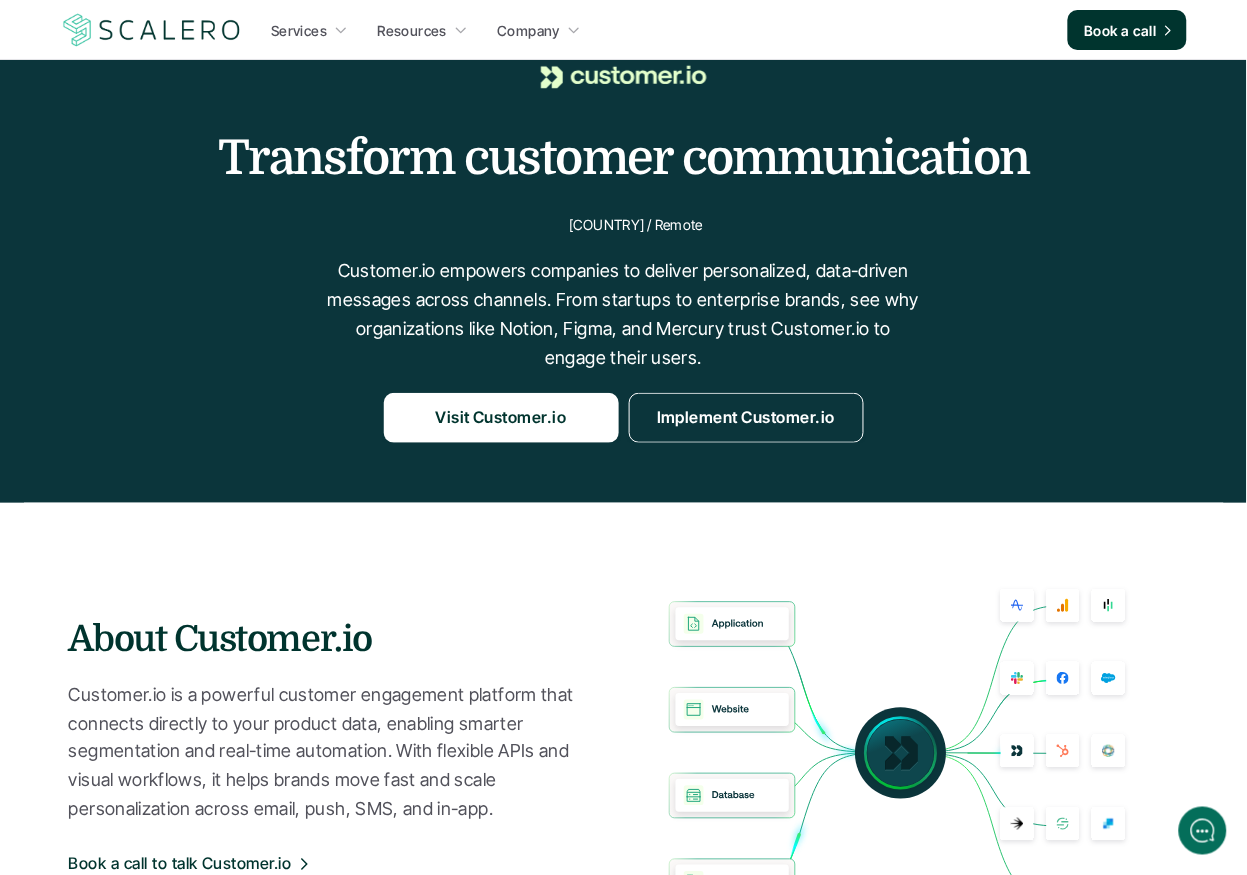 scroll, scrollTop: 0, scrollLeft: 0, axis: both 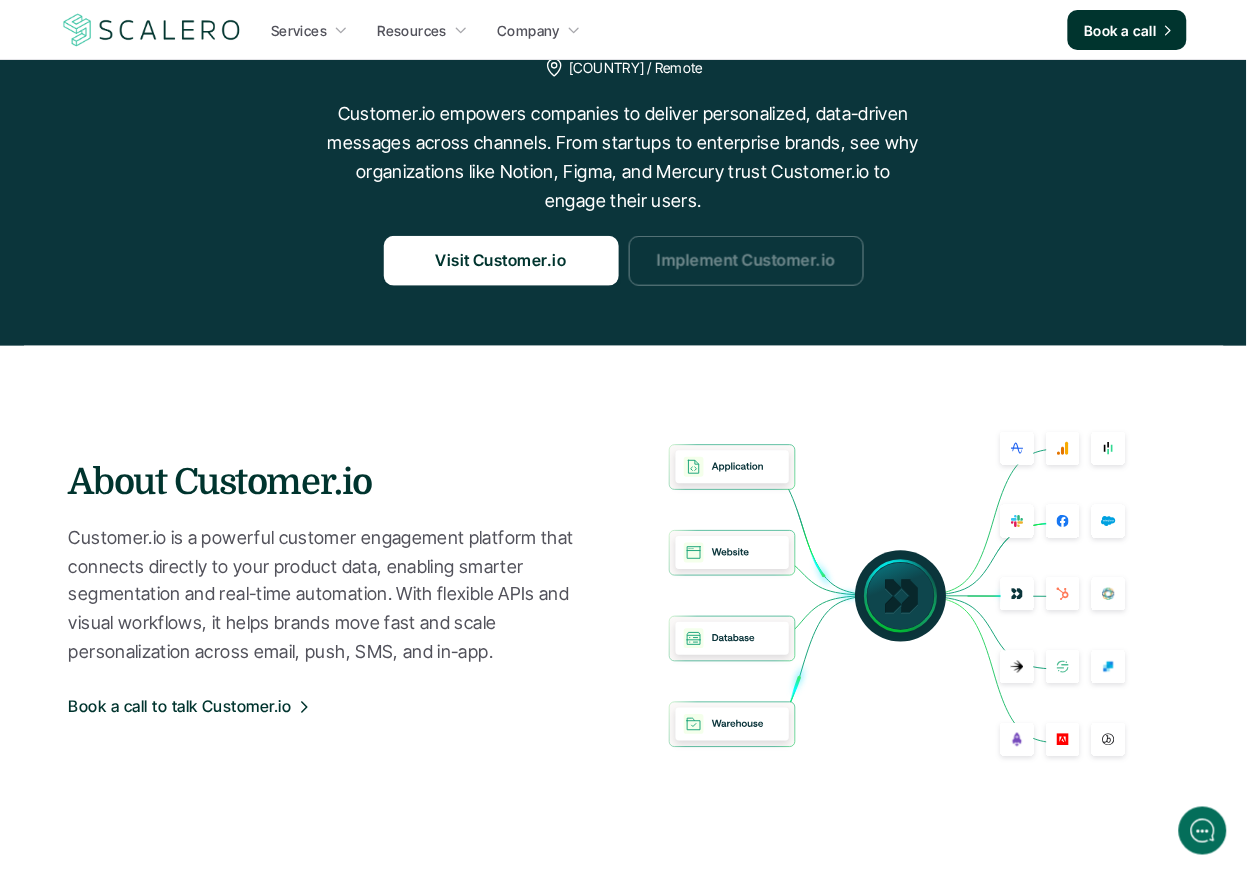 click on "Implement Customer.io" at bounding box center (746, 261) 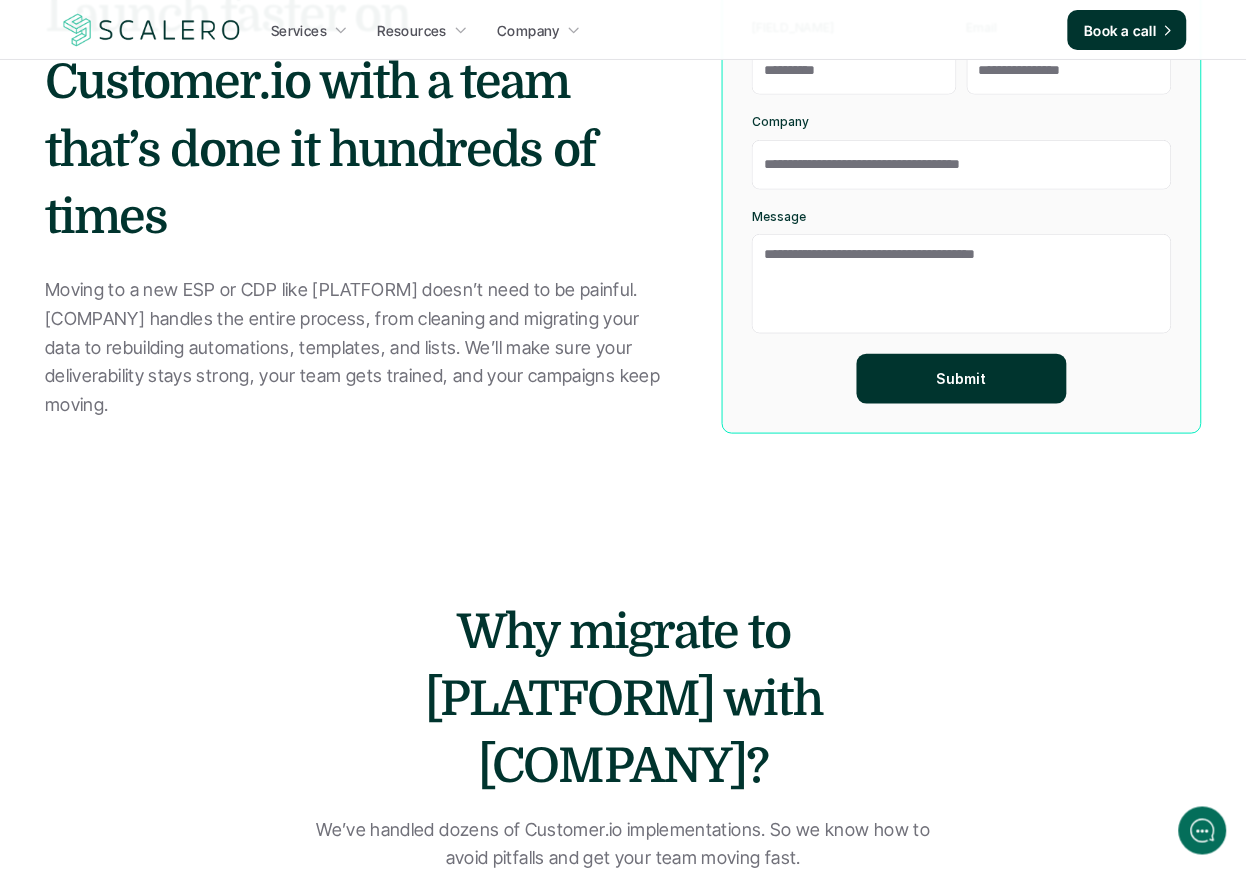 scroll, scrollTop: 0, scrollLeft: 0, axis: both 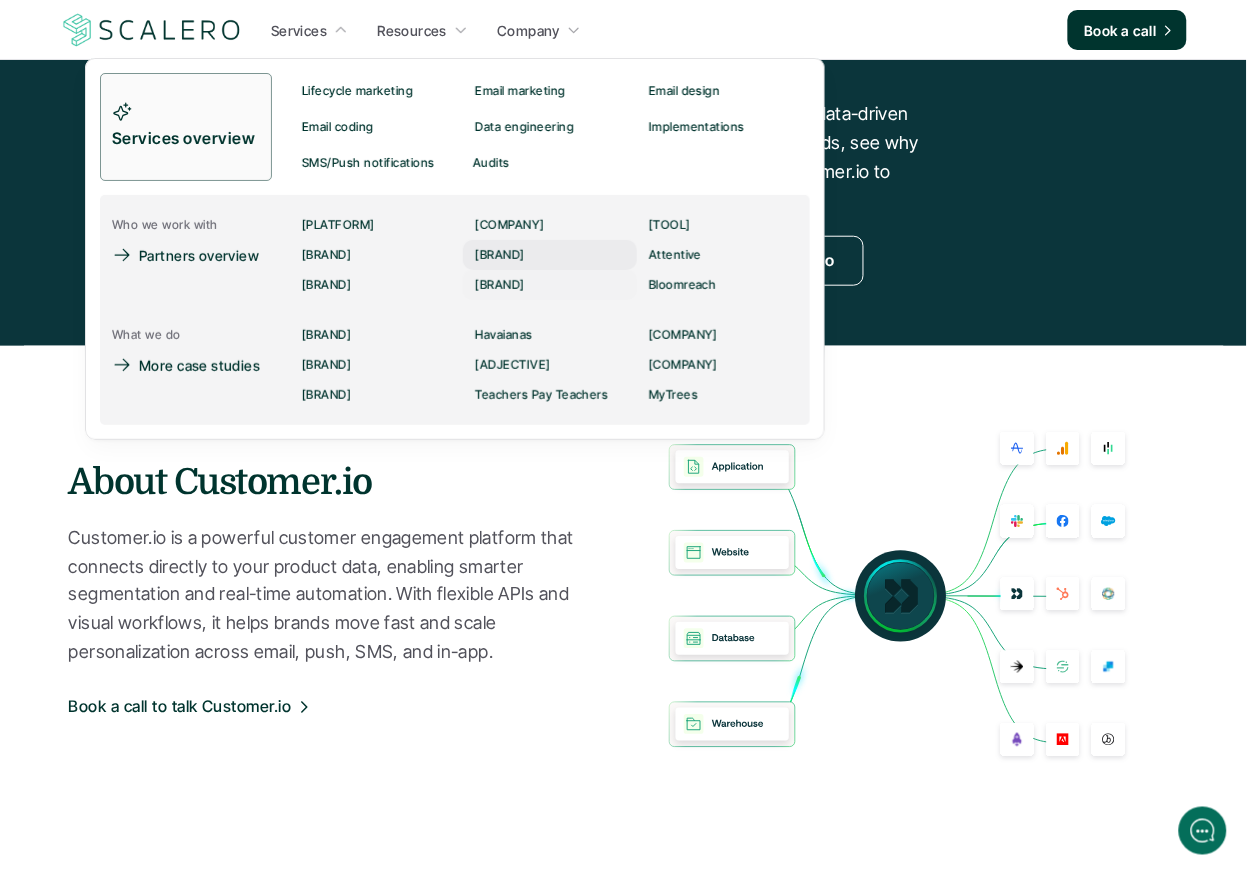 click on "Simon Data" at bounding box center [509, 225] 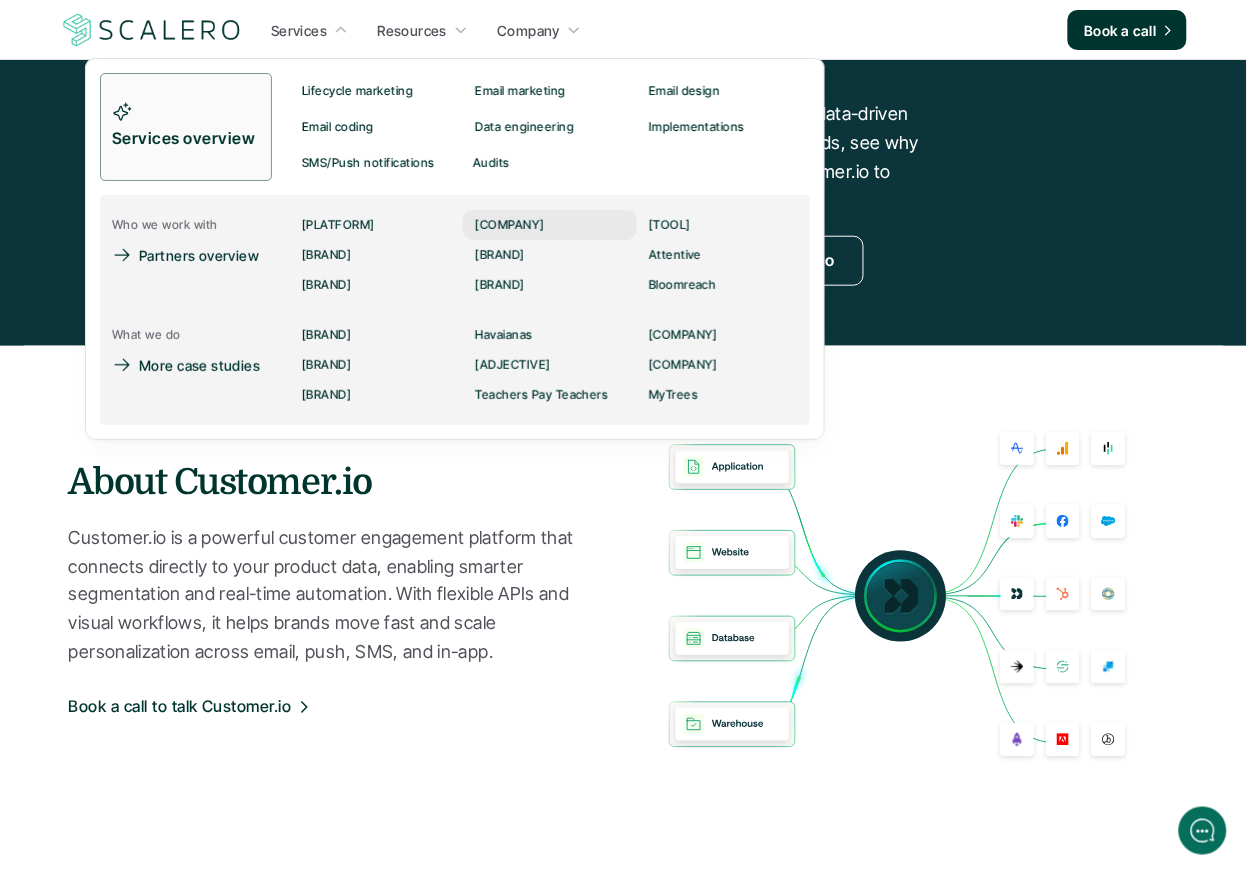 scroll, scrollTop: 0, scrollLeft: 0, axis: both 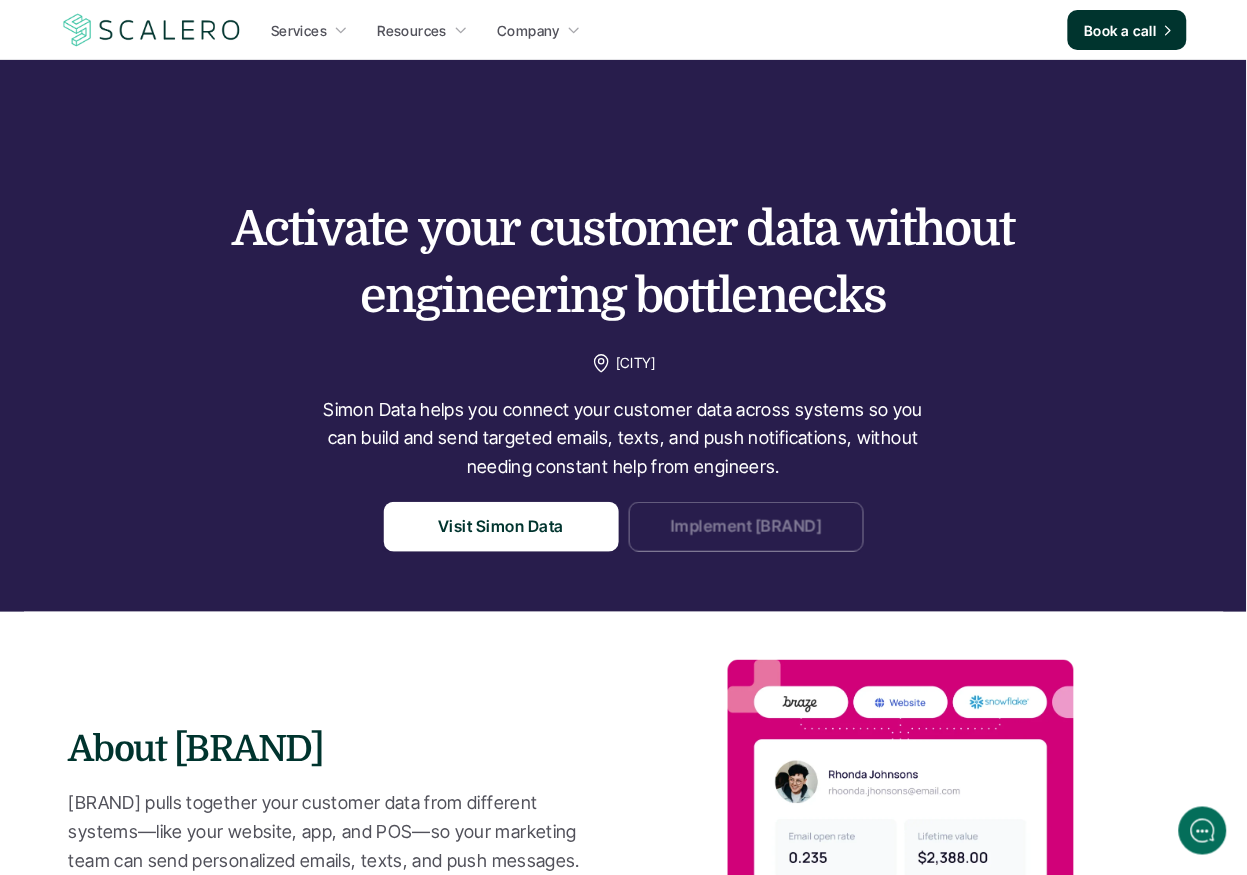 click on "Implement Simon Data" at bounding box center [745, 527] 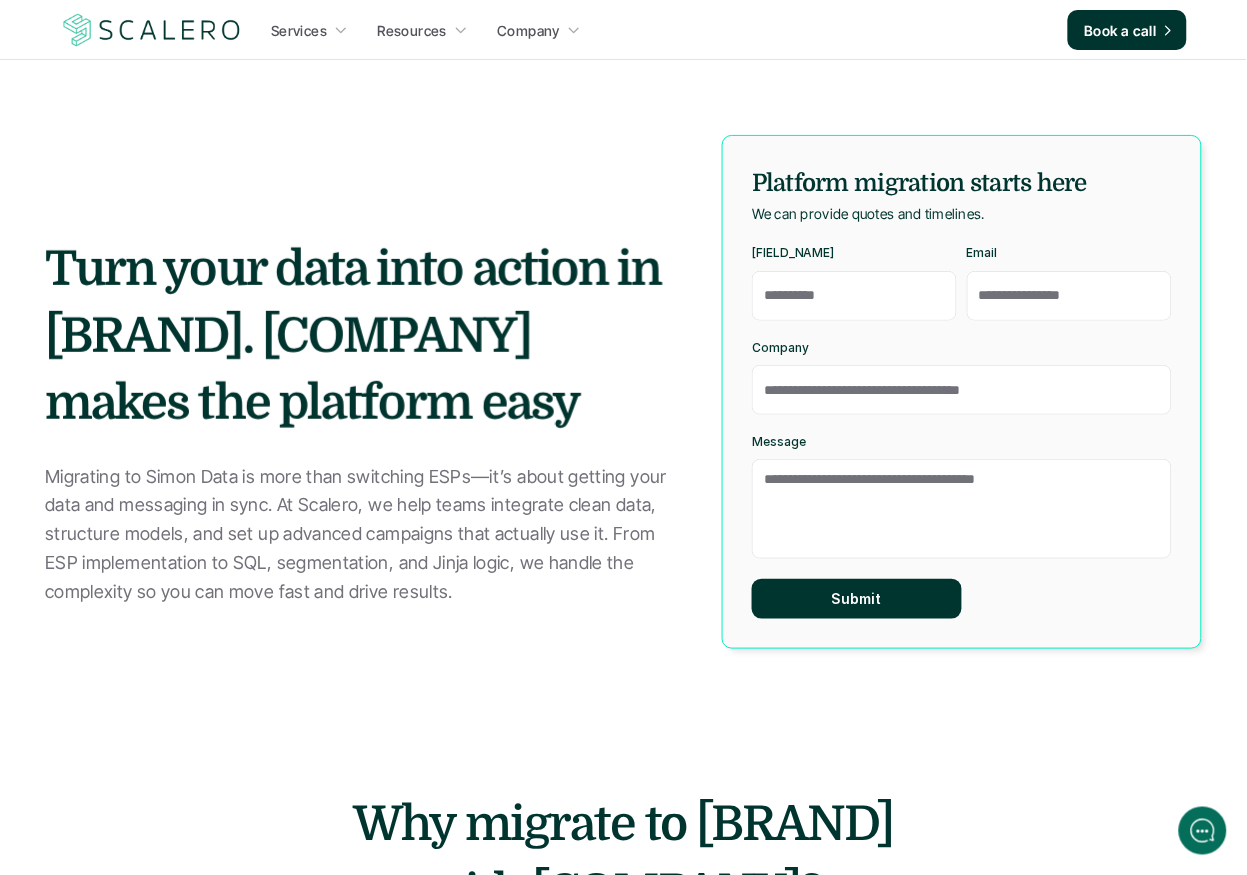 scroll, scrollTop: 0, scrollLeft: 0, axis: both 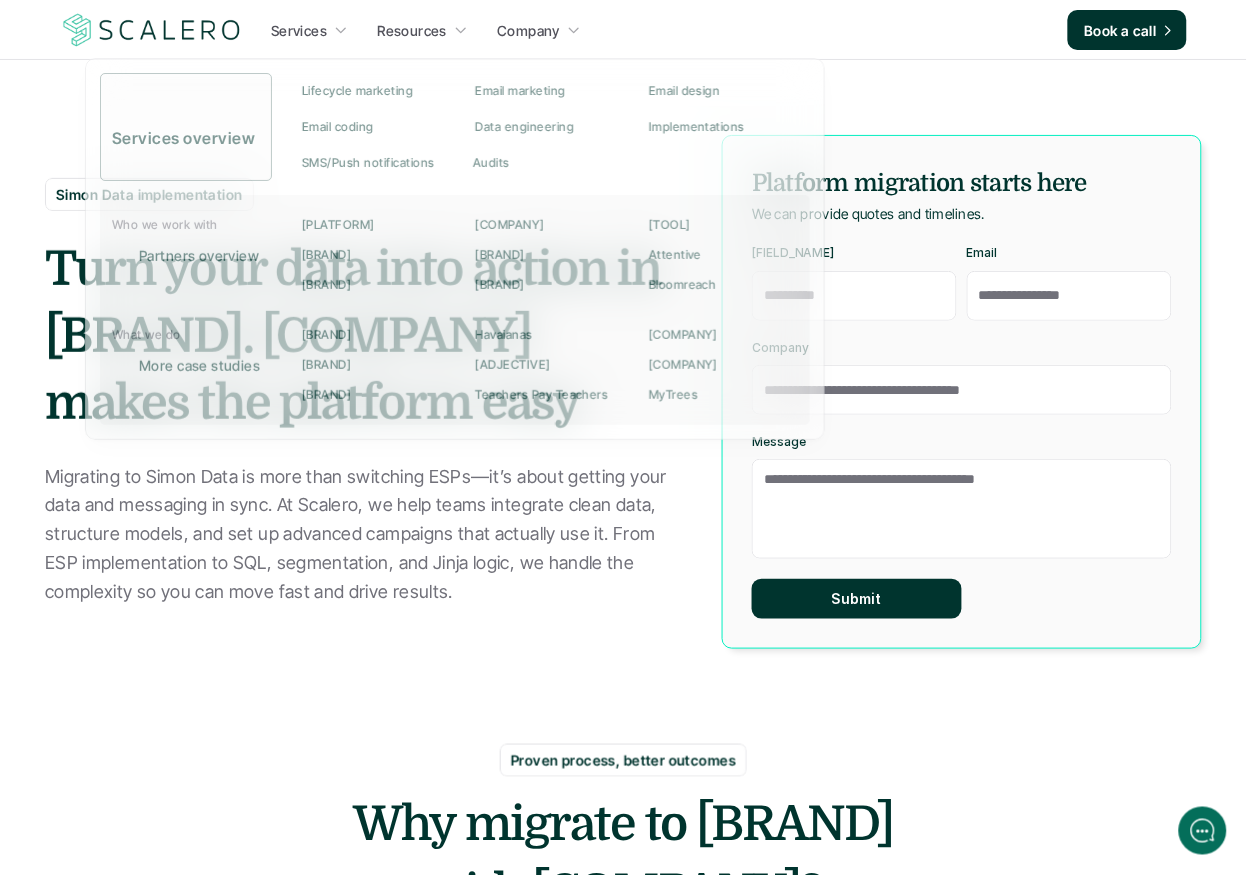 click on "Services" at bounding box center (299, 30) 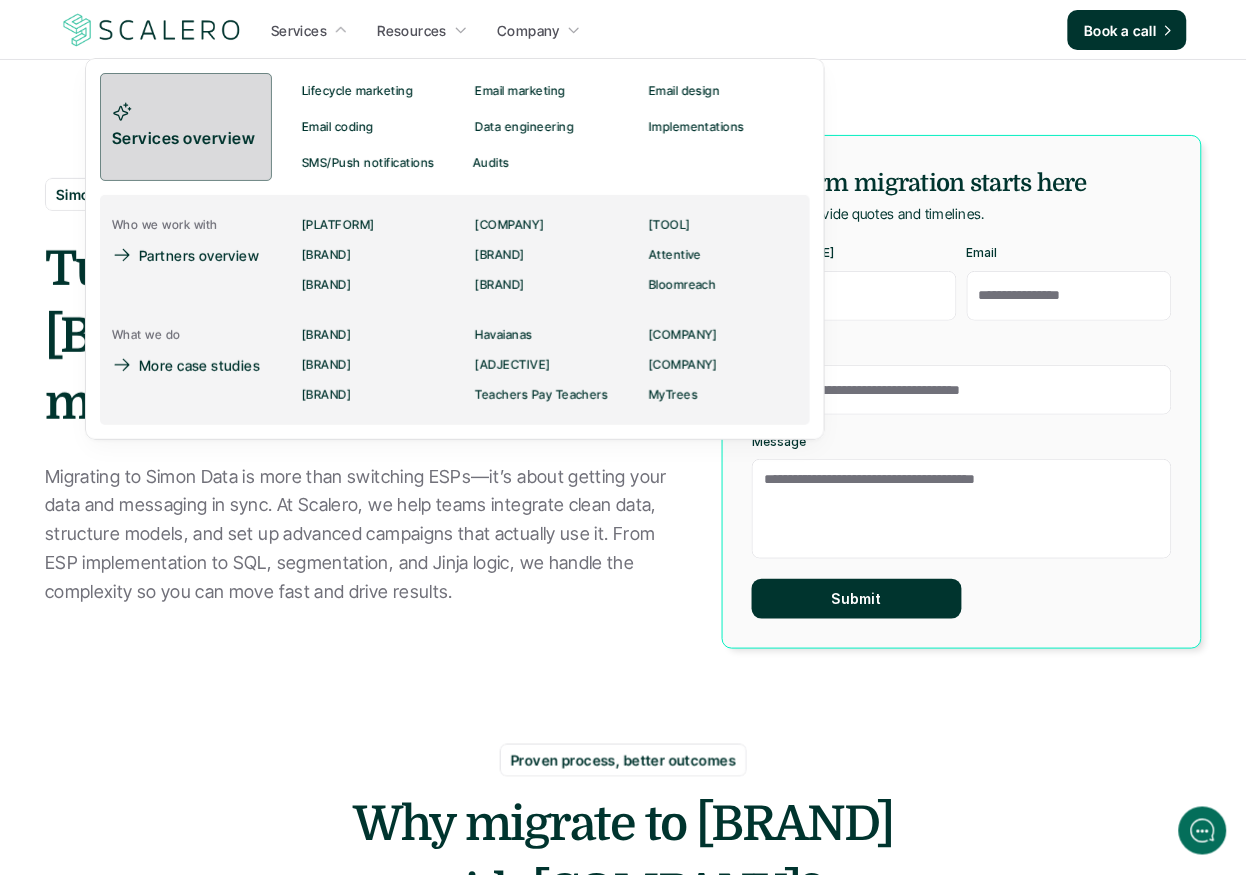 drag, startPoint x: 192, startPoint y: 129, endPoint x: 198, endPoint y: 60, distance: 69.260376 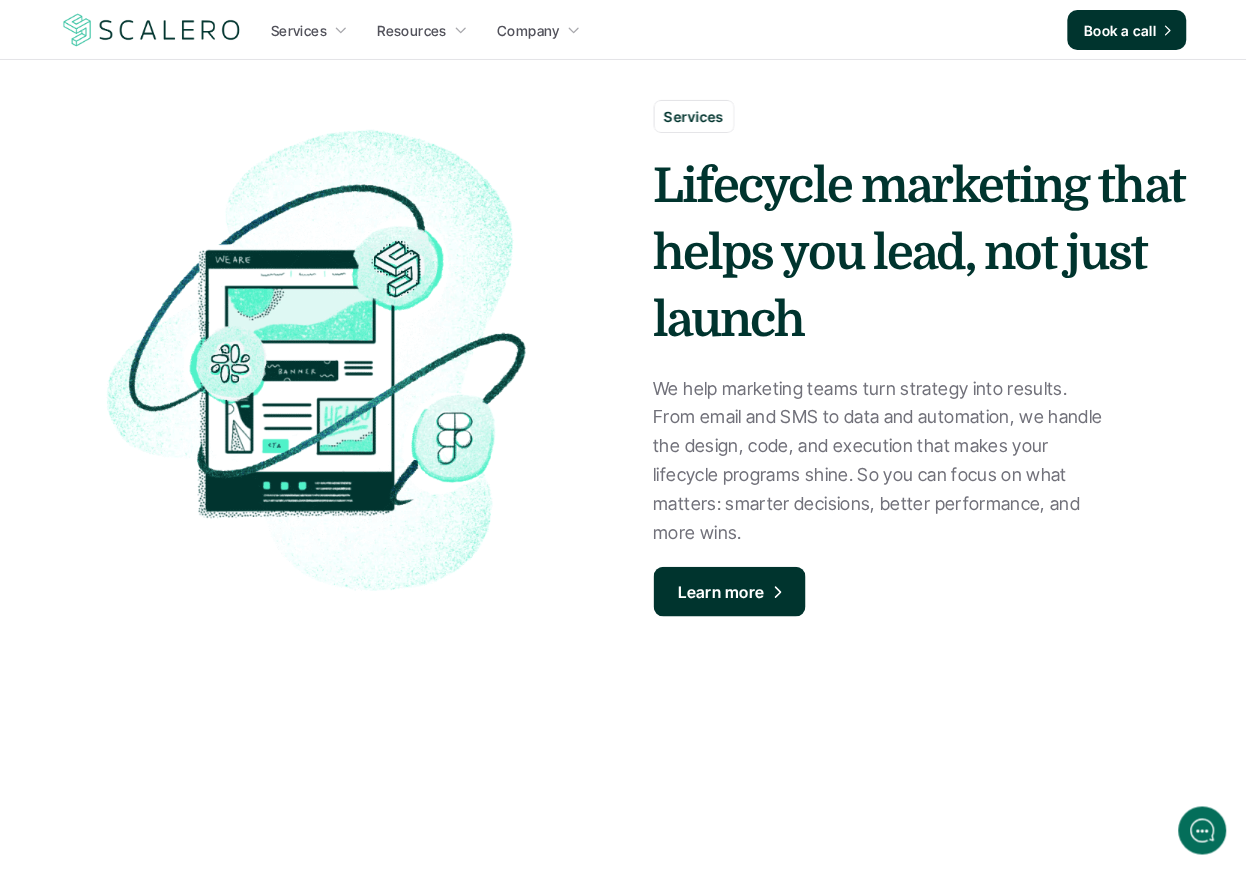 scroll, scrollTop: 0, scrollLeft: 0, axis: both 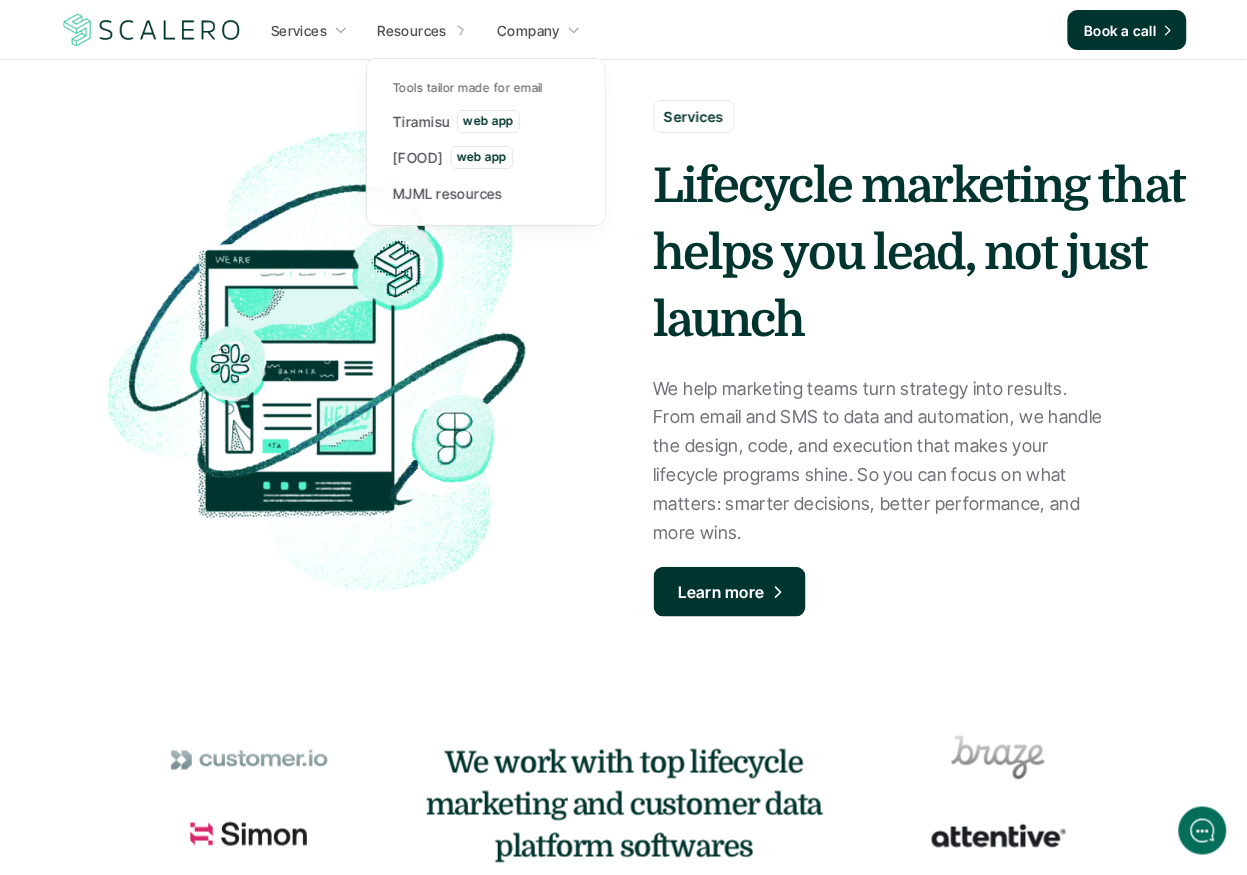 click on "Company" at bounding box center [528, 30] 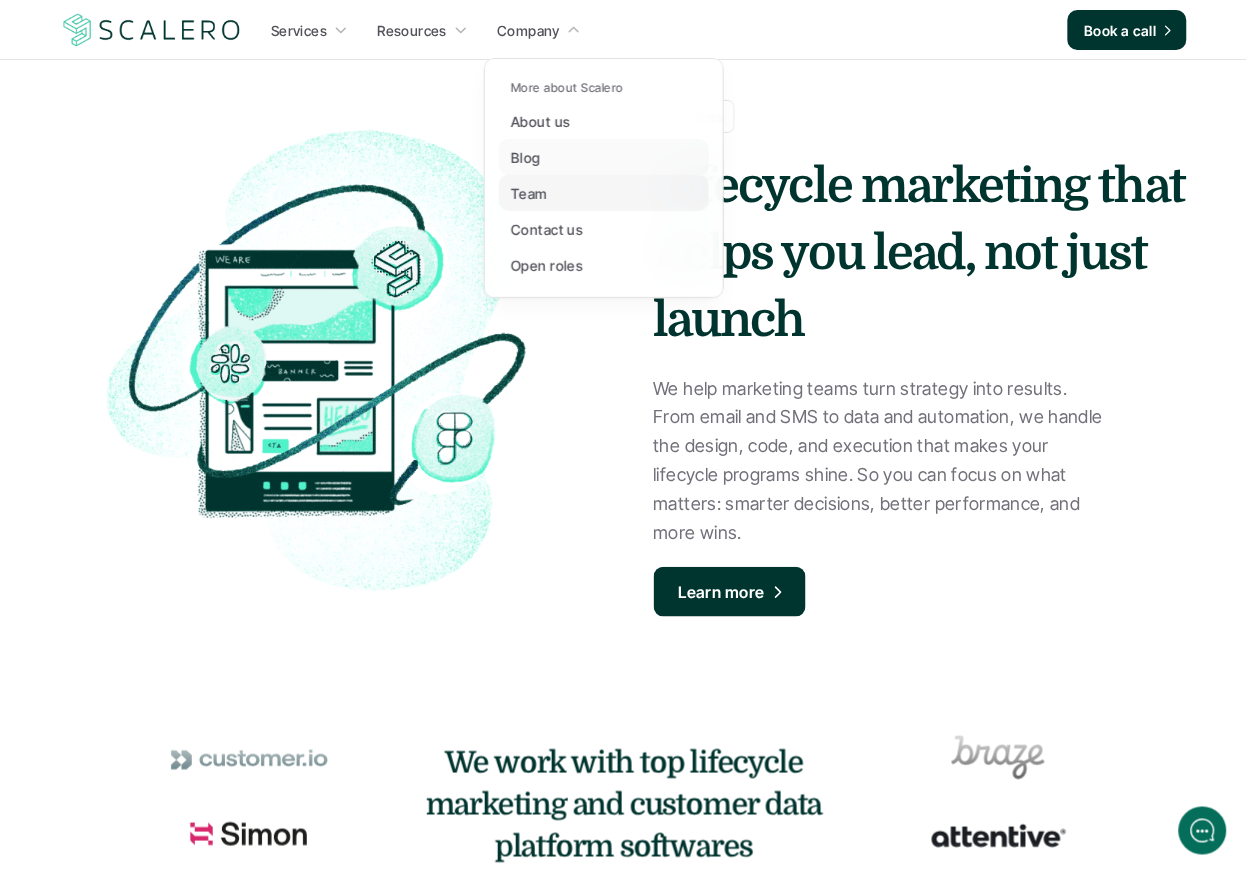 click on "Team" at bounding box center (529, 193) 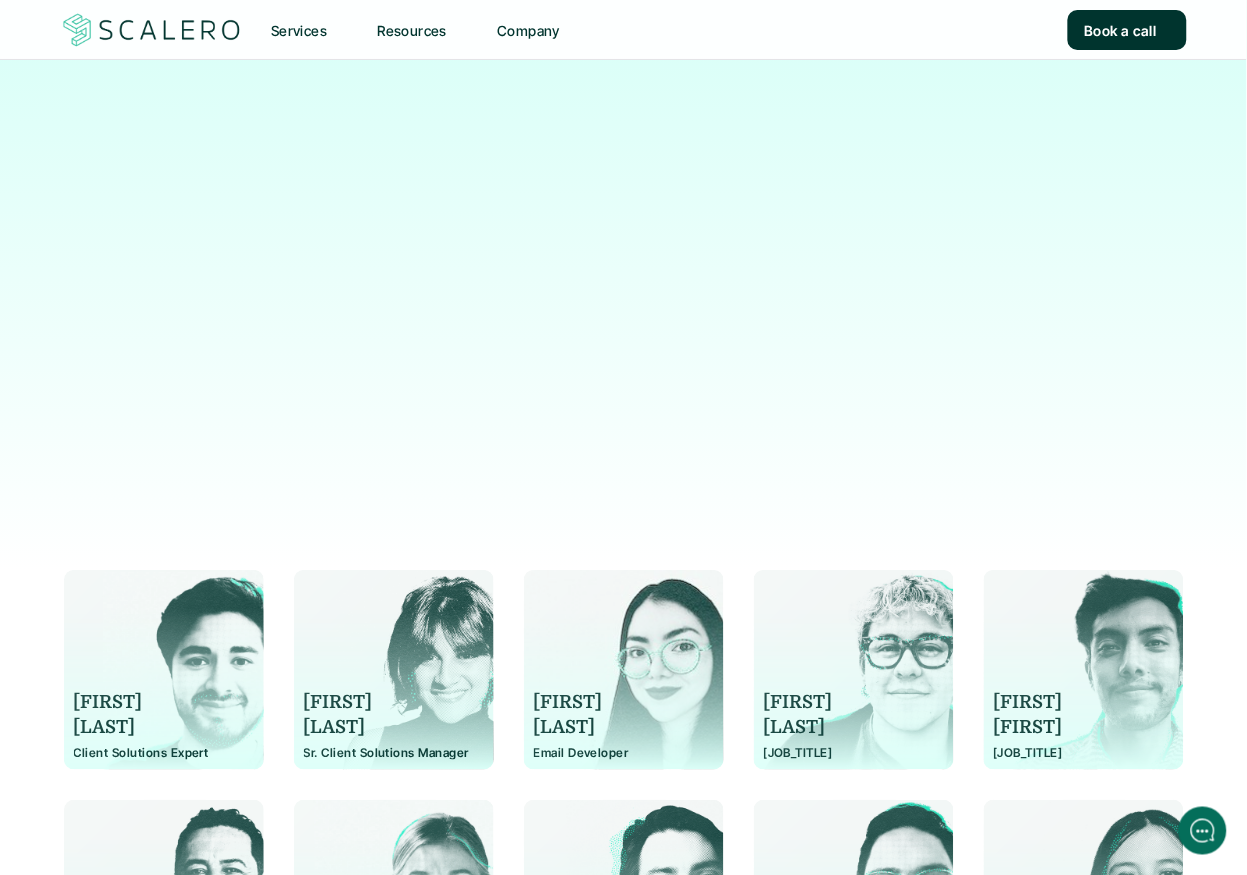 scroll, scrollTop: 0, scrollLeft: 0, axis: both 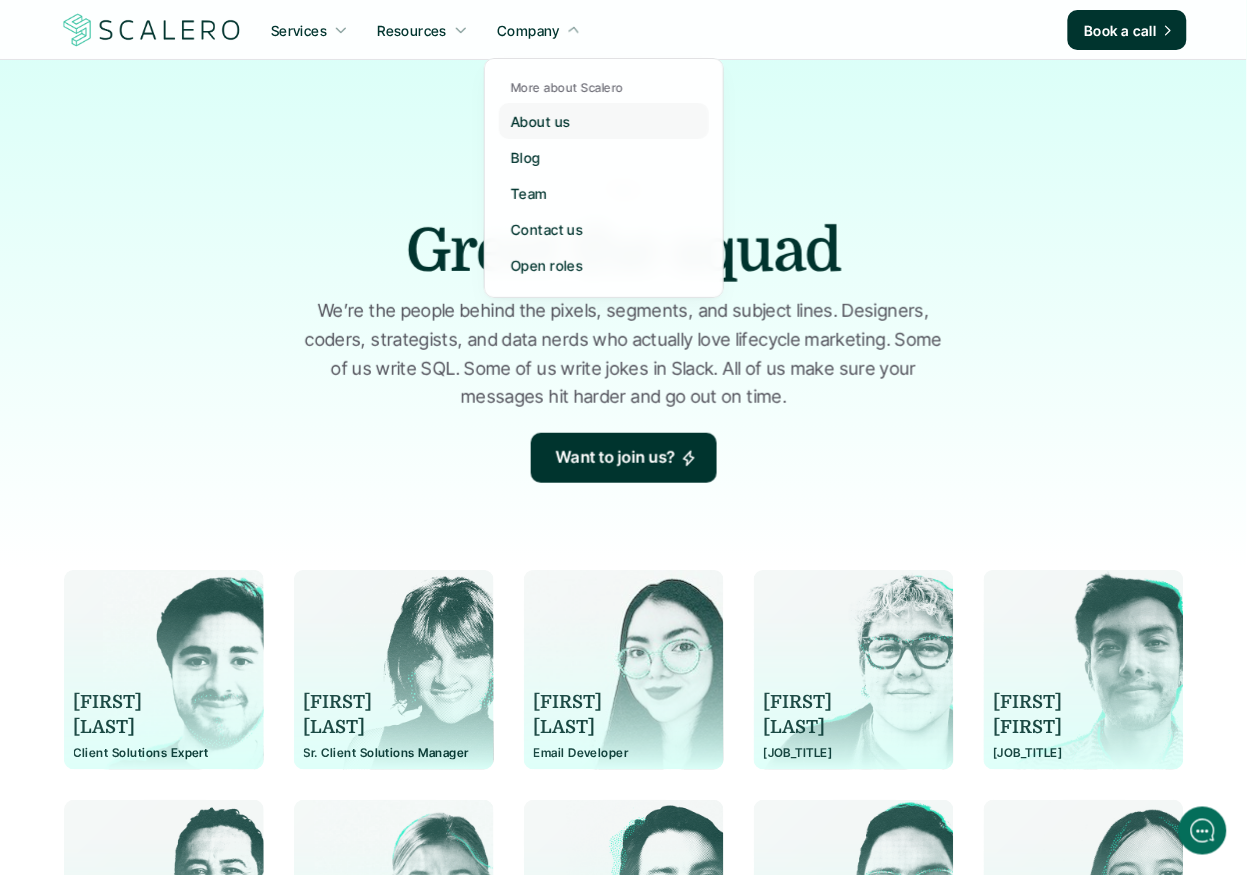 click on "About us" at bounding box center (540, 121) 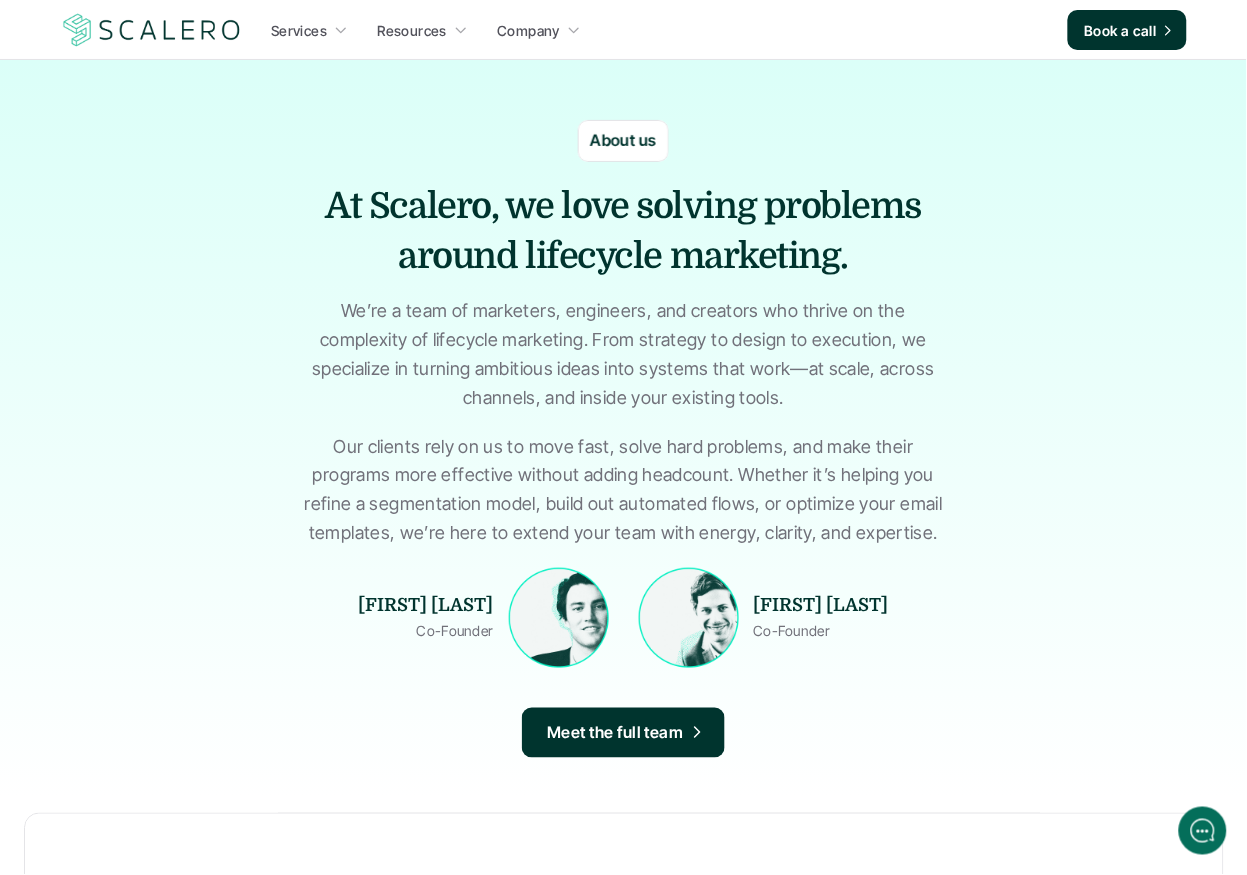scroll, scrollTop: 0, scrollLeft: 0, axis: both 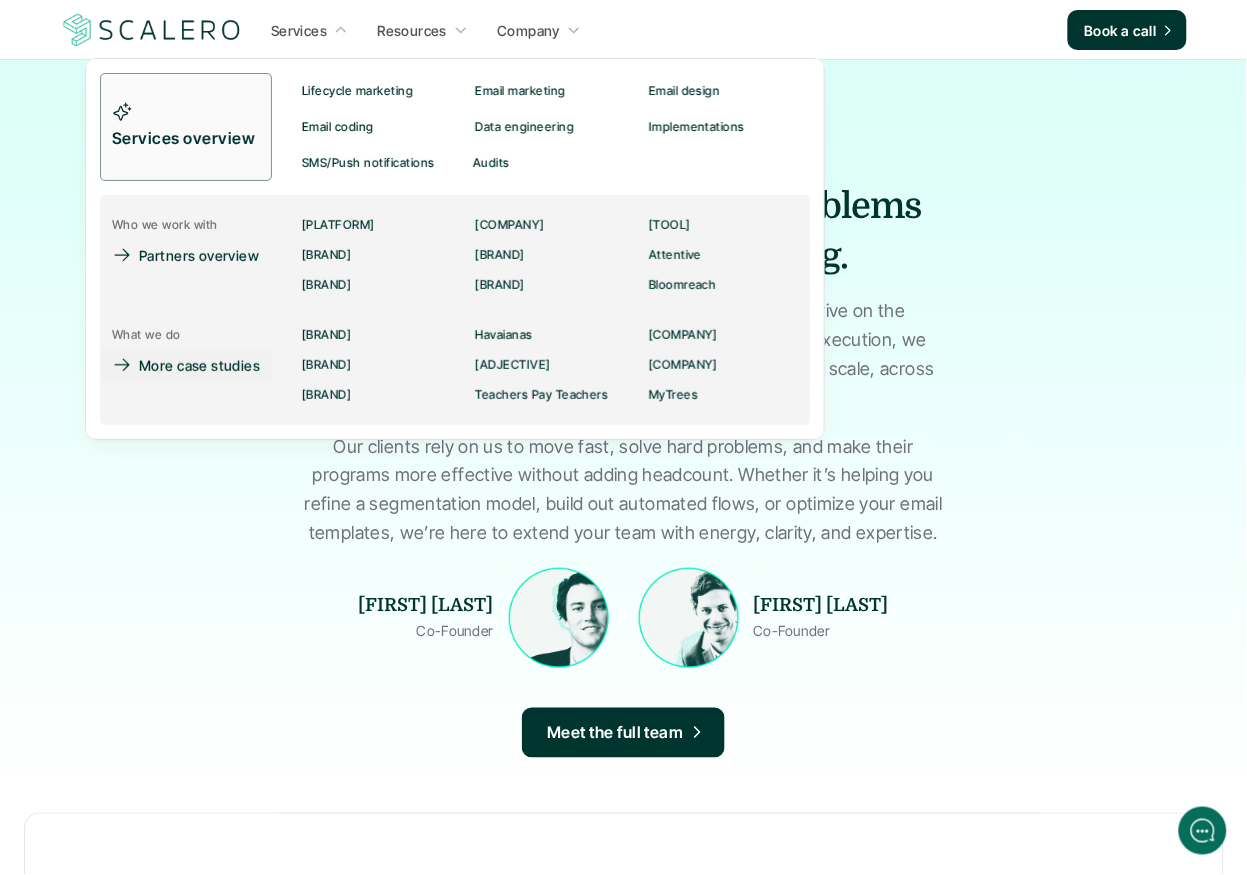 click on "More case studies" at bounding box center [199, 365] 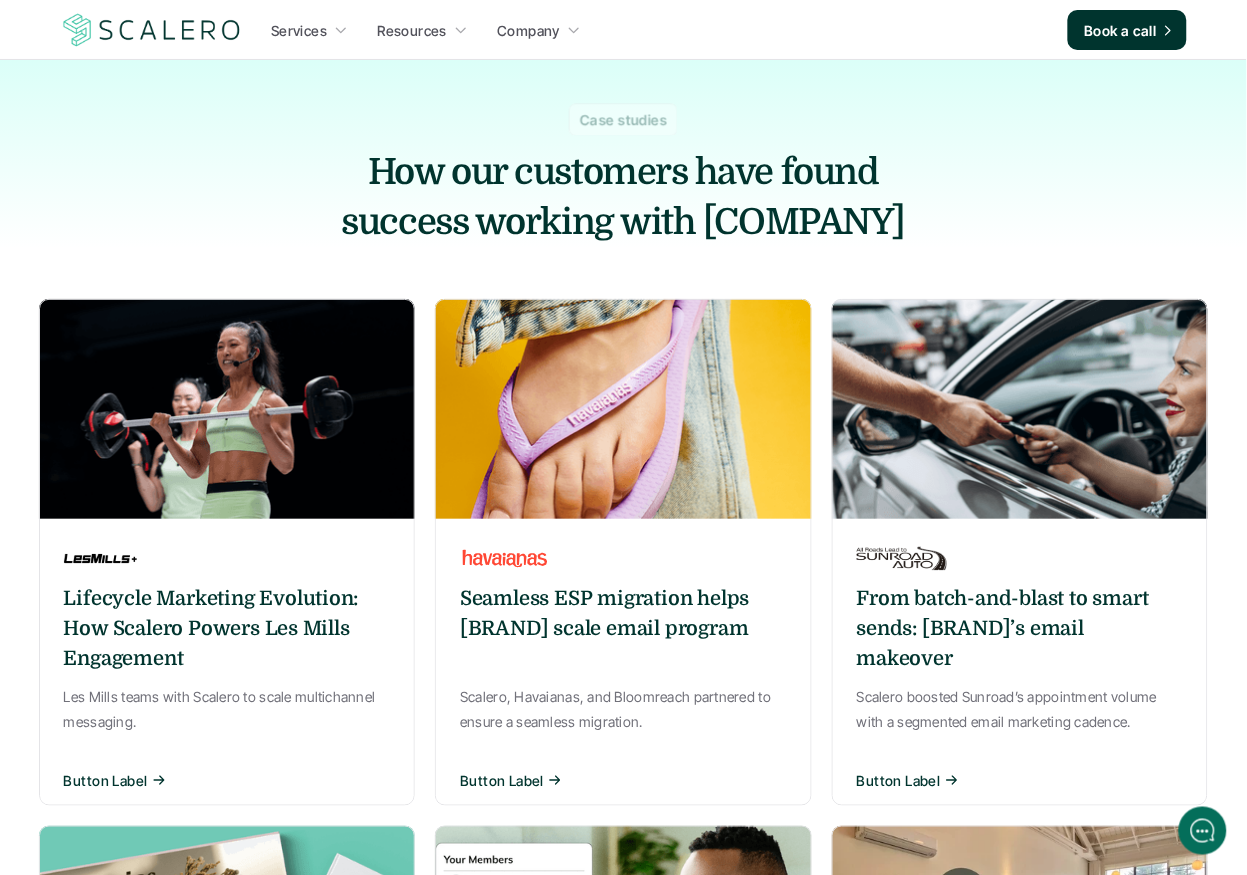 scroll, scrollTop: 0, scrollLeft: 0, axis: both 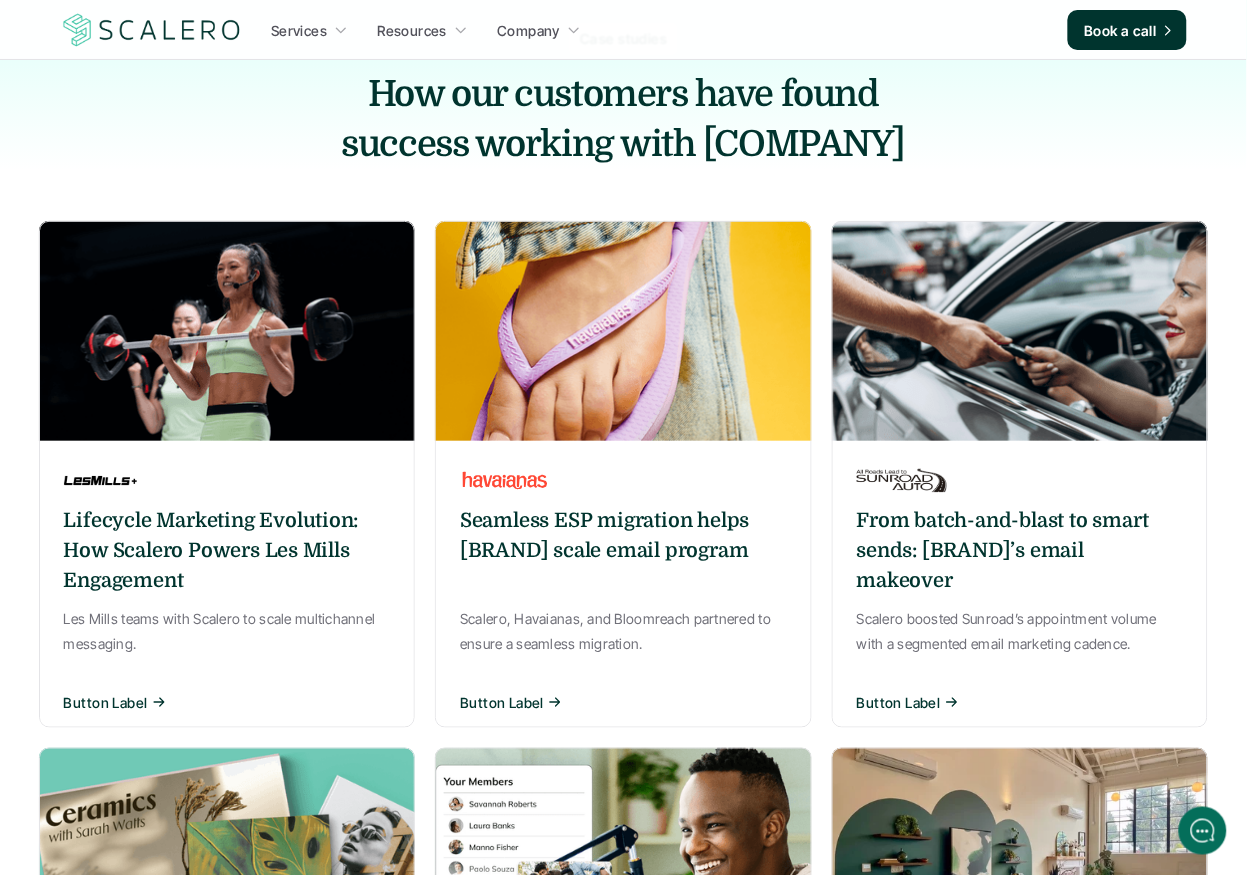 click on "Case studies How our customers have found success working with Scalero Lifecycle Marketing Evolution: How Scalero Powers Les Mills Engagement Les Mills teams with Scalero to scale multichannel messaging. Button Label Seamless ESP migration helps Havaianas scale email program Scalero, Havaianas, and Bloomreach partnered to ensure a seamless migration. Button Label From batch-and-blast to smart sends: Sunroad’s email makeover Scalero boosted Sunroad’s appointment volume with a segmented email marketing cadence. Button Label Global stories, local language: Blurb’s multilingual email engine Blurb executes 50+ multilingual emails monthly across 8 languages. Button Label Better process, better performance: The Mighty Networks email upgrade Scalero created a robust email process using Notion that allows for great scale and faster learning. Button Label Matching people to places: Peerspace’s data-driven marketing success Button Label How ParagraphAI built a high-performing email program in just 90 days" at bounding box center (623, 922) 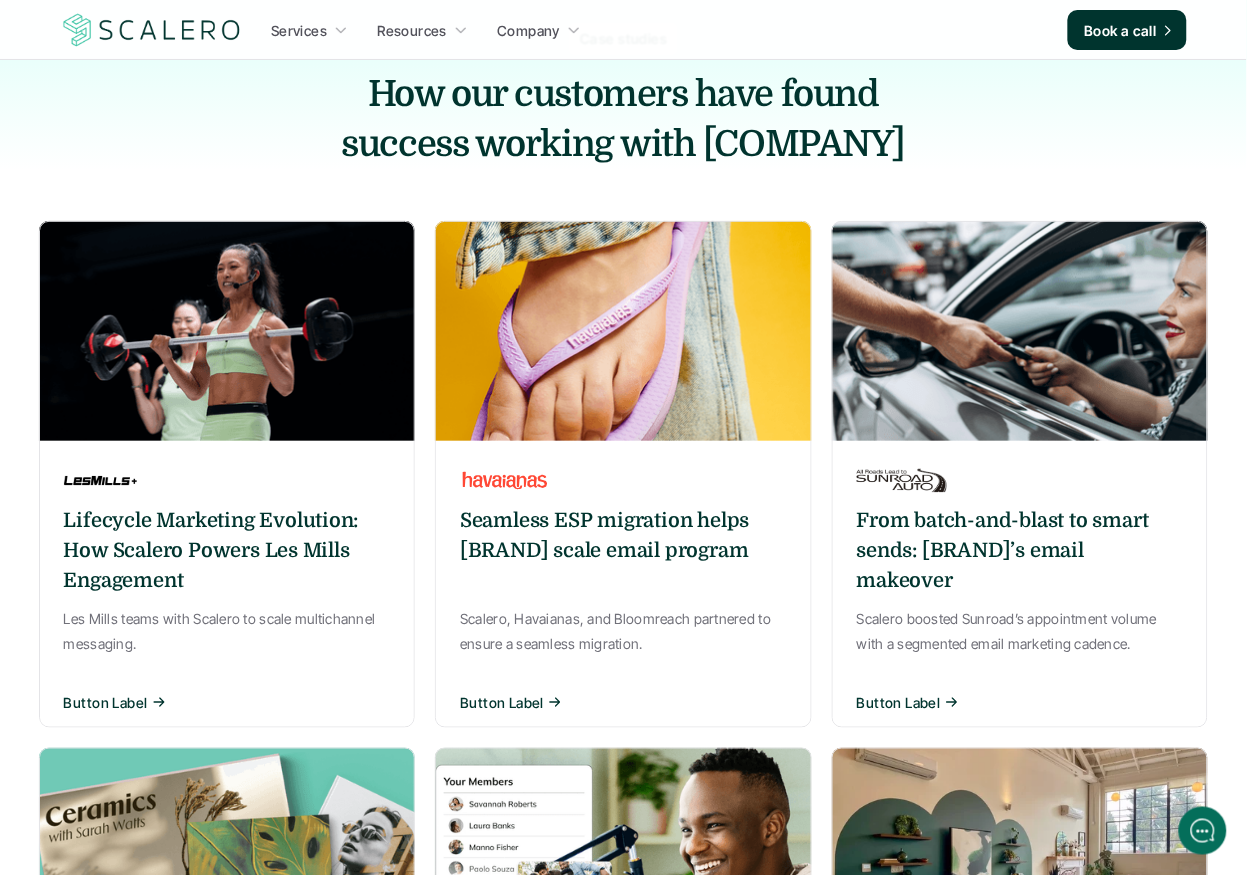 scroll, scrollTop: 81, scrollLeft: 0, axis: vertical 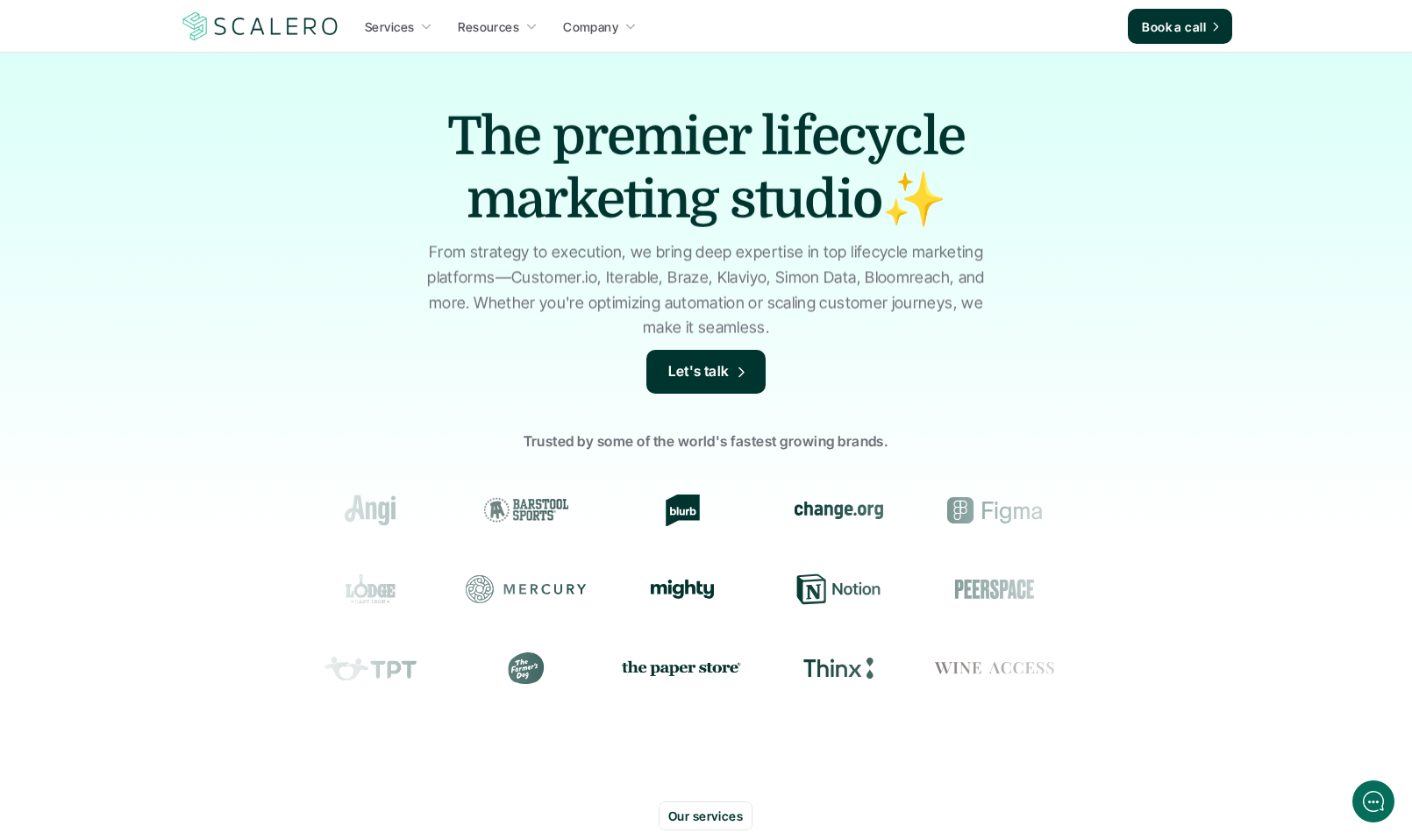 drag, startPoint x: 270, startPoint y: 196, endPoint x: 294, endPoint y: 167, distance: 37.64306 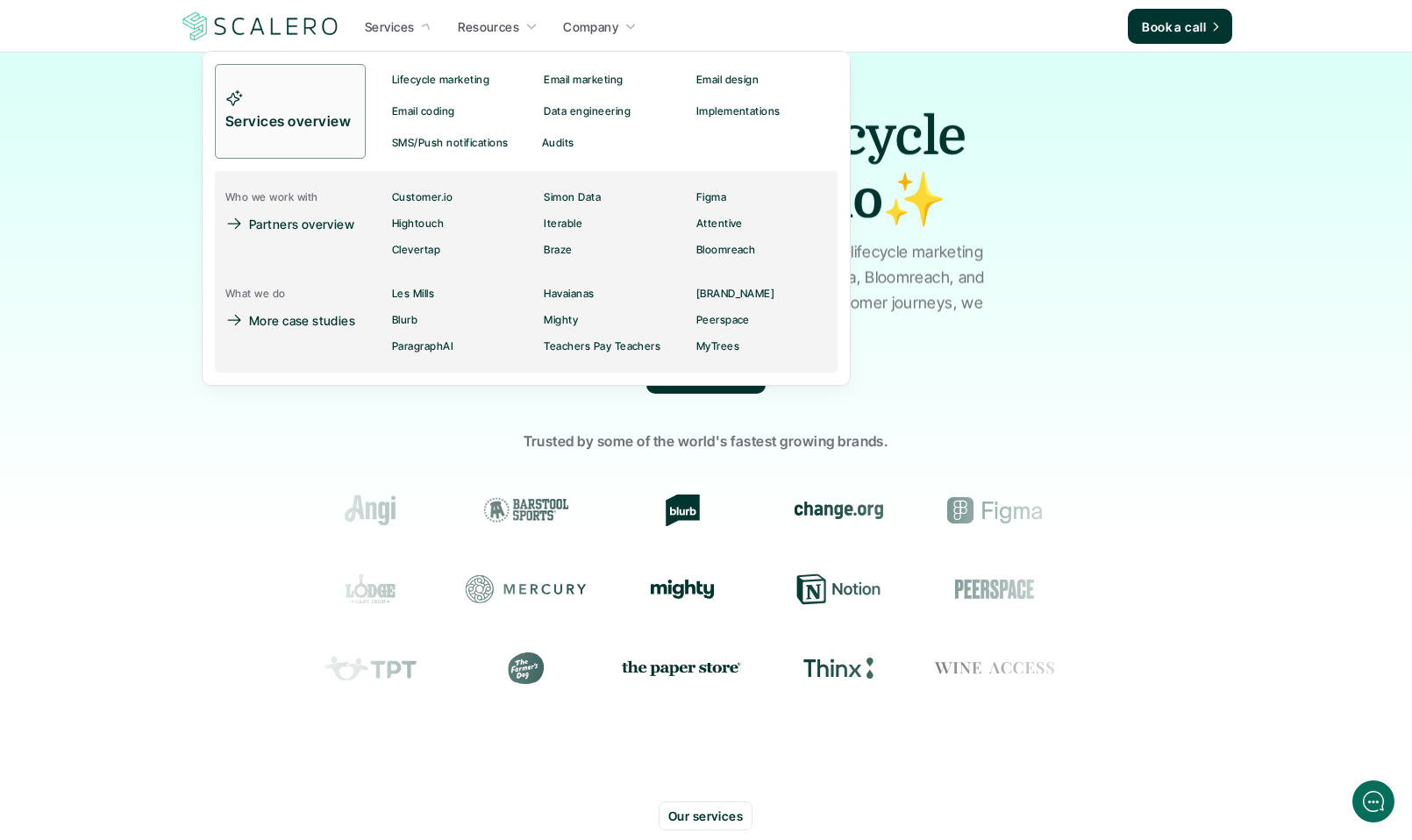 click on "Services" at bounding box center (389, 26) 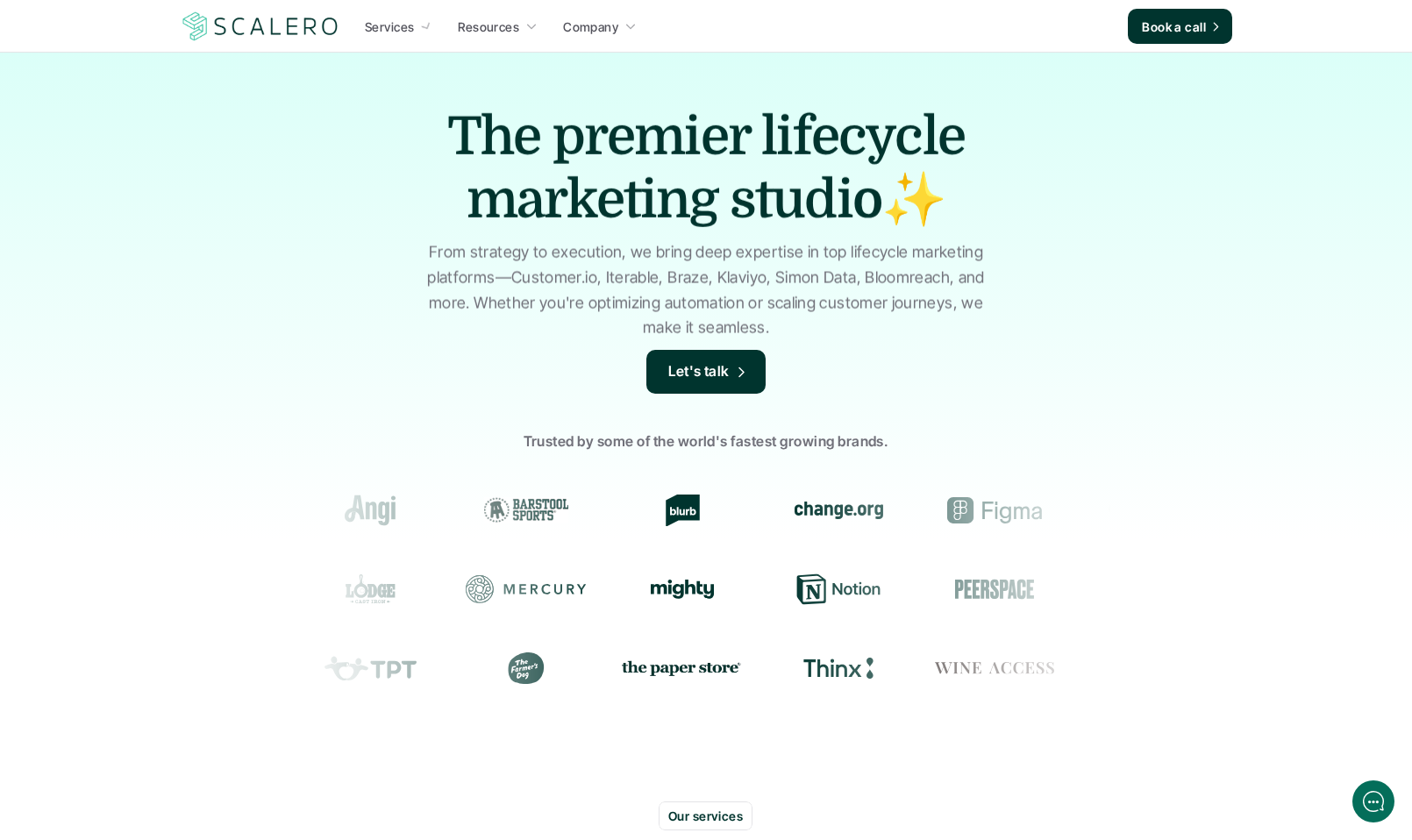 click at bounding box center [260, 26] 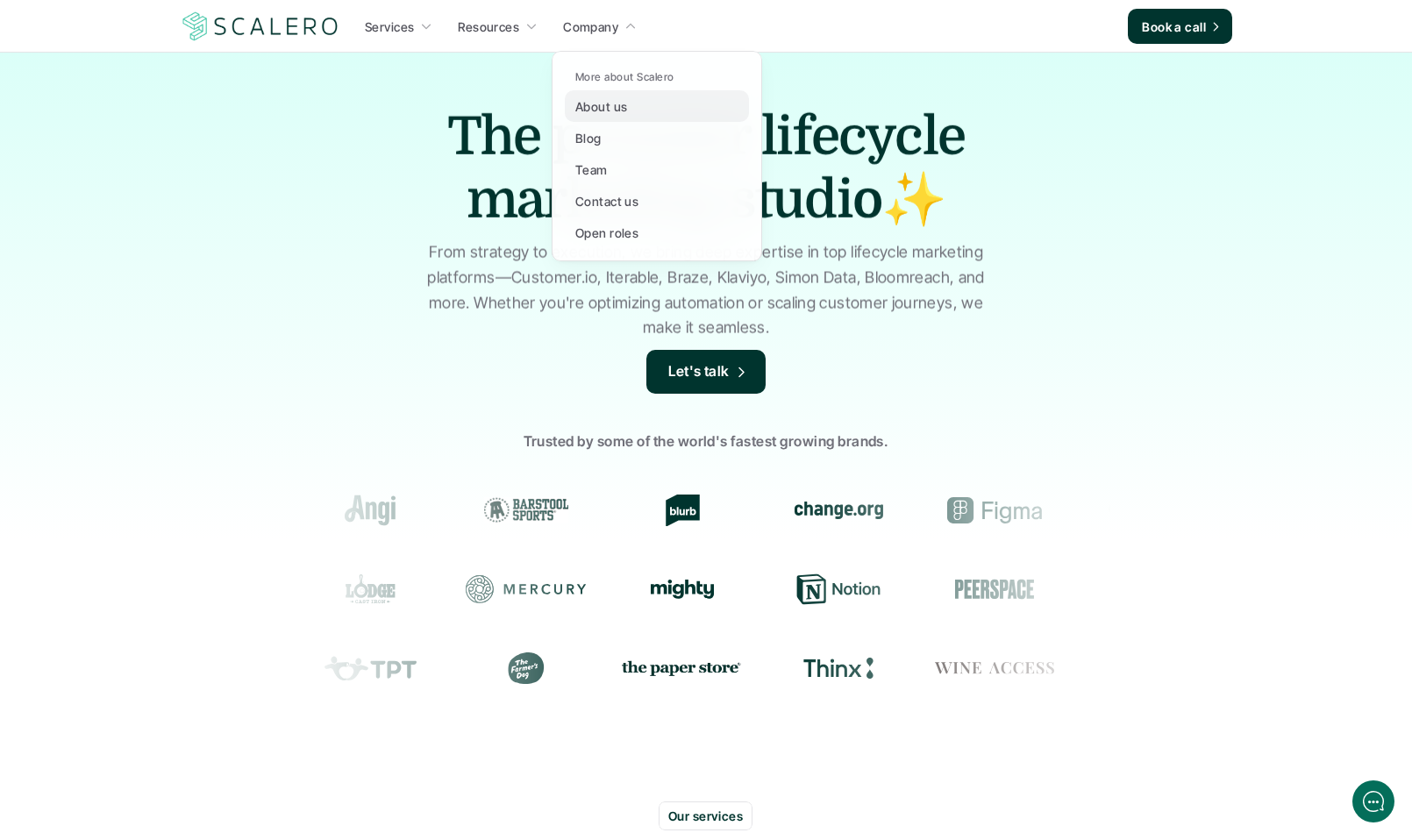 click on "About us" at bounding box center (601, 106) 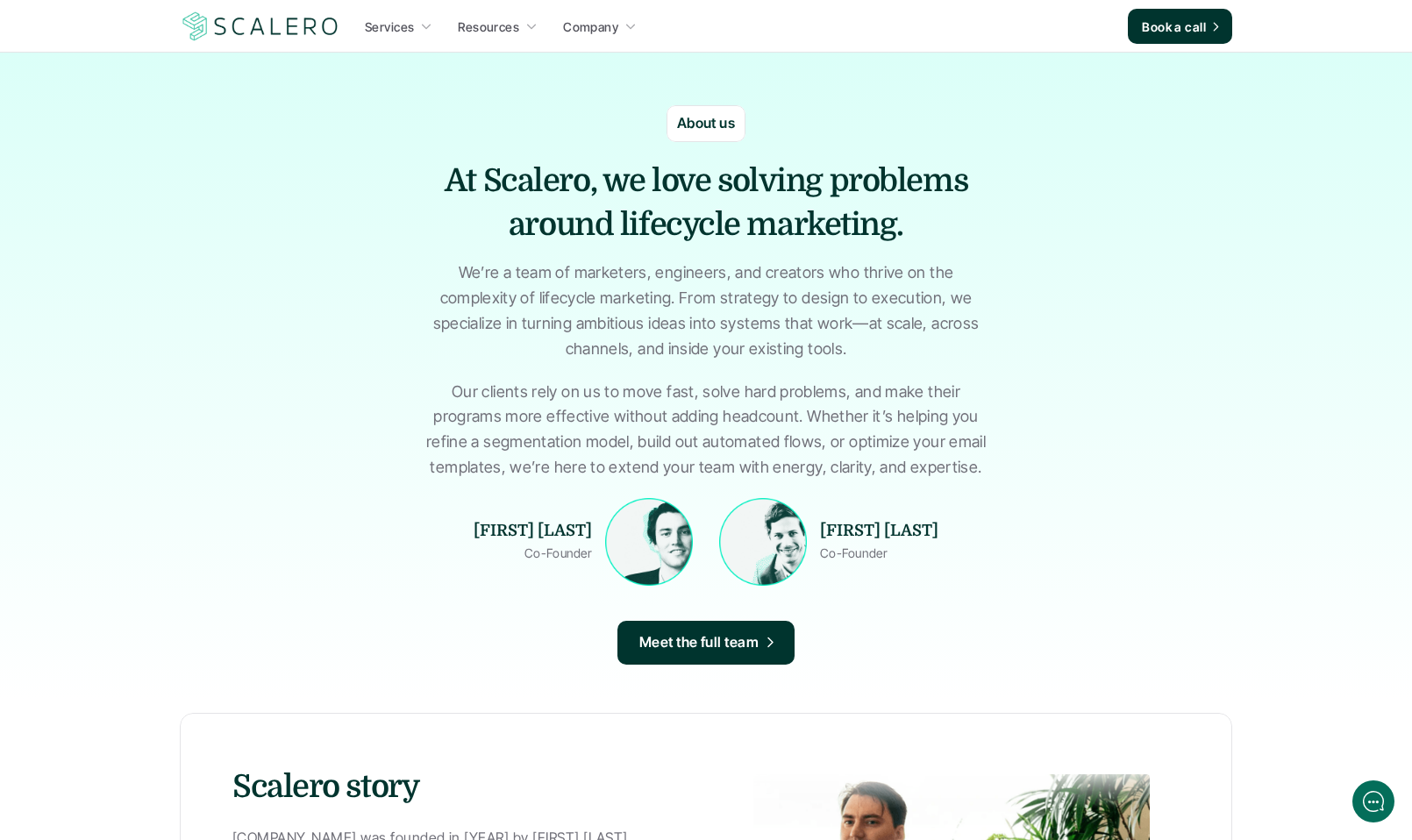 scroll, scrollTop: 0, scrollLeft: 0, axis: both 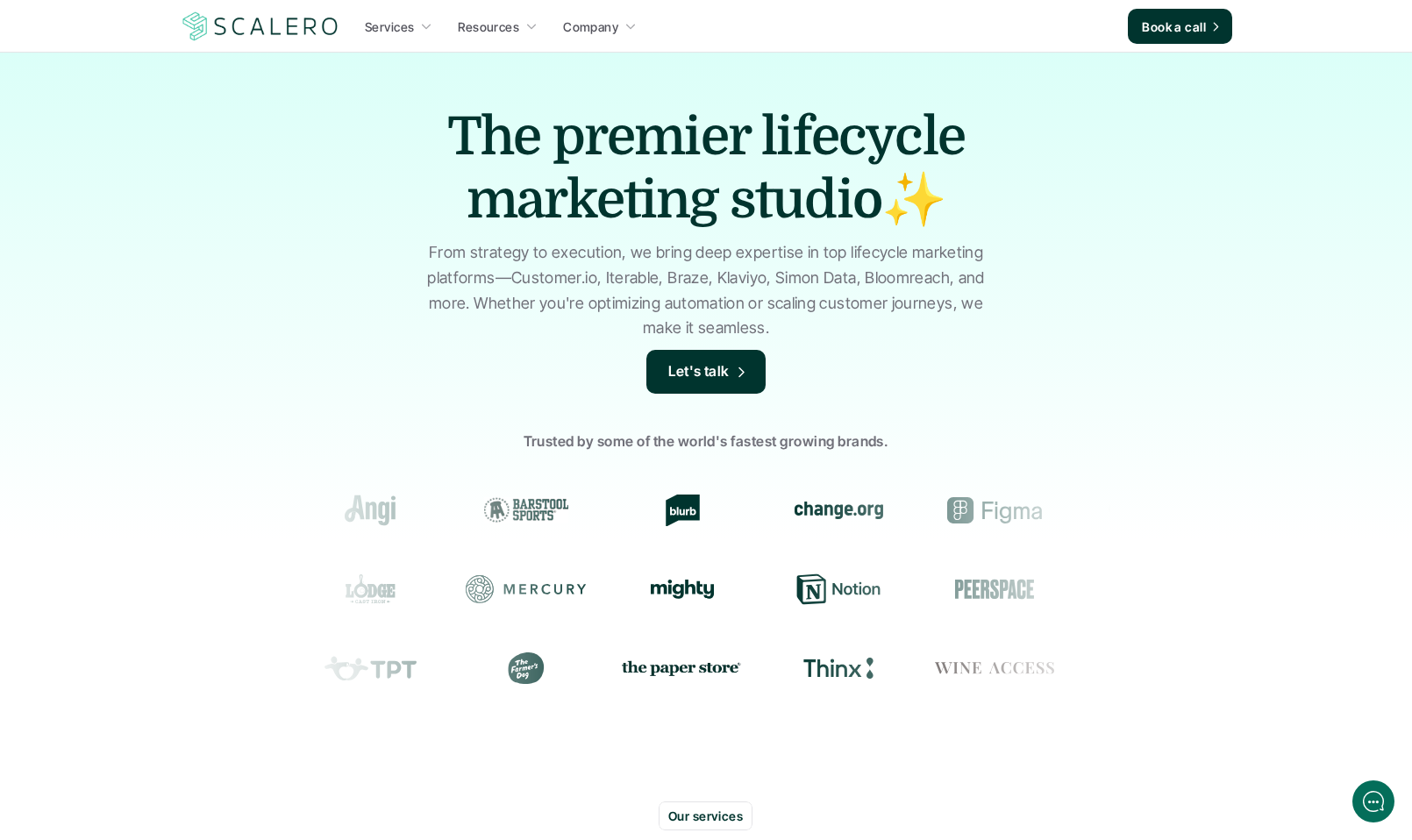 click at bounding box center (260, 26) 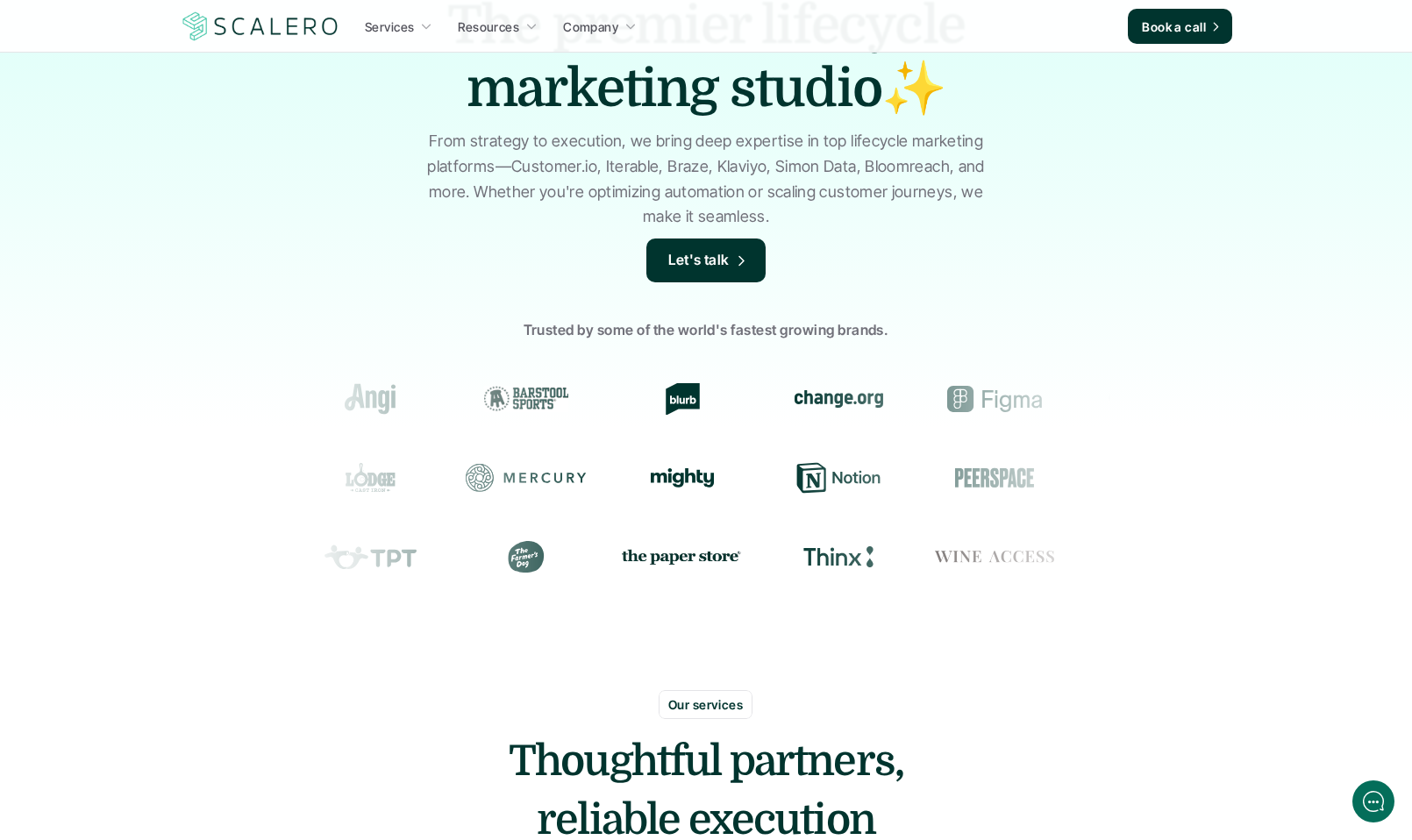 scroll, scrollTop: 0, scrollLeft: 0, axis: both 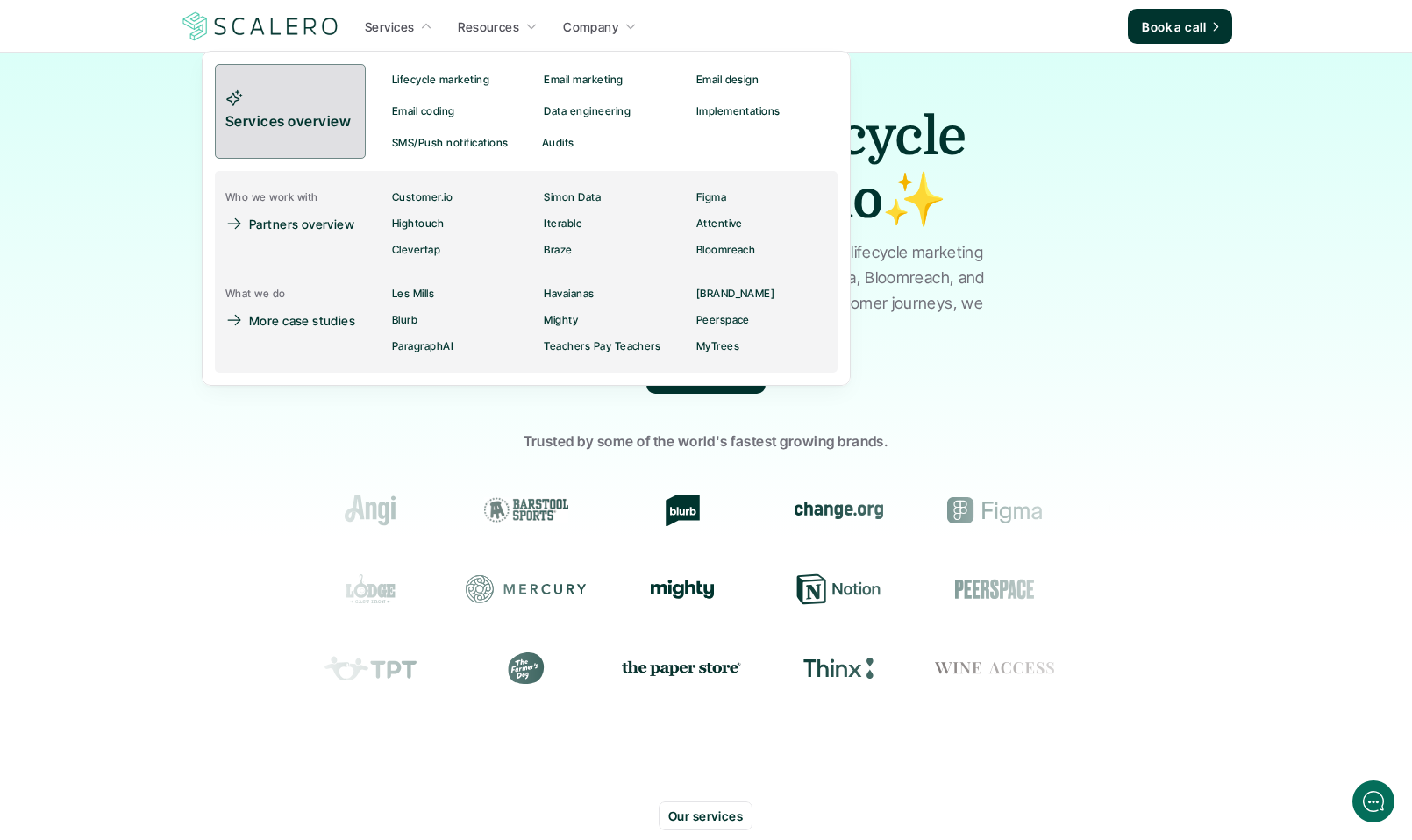 click on "Services overview" at bounding box center [290, 111] 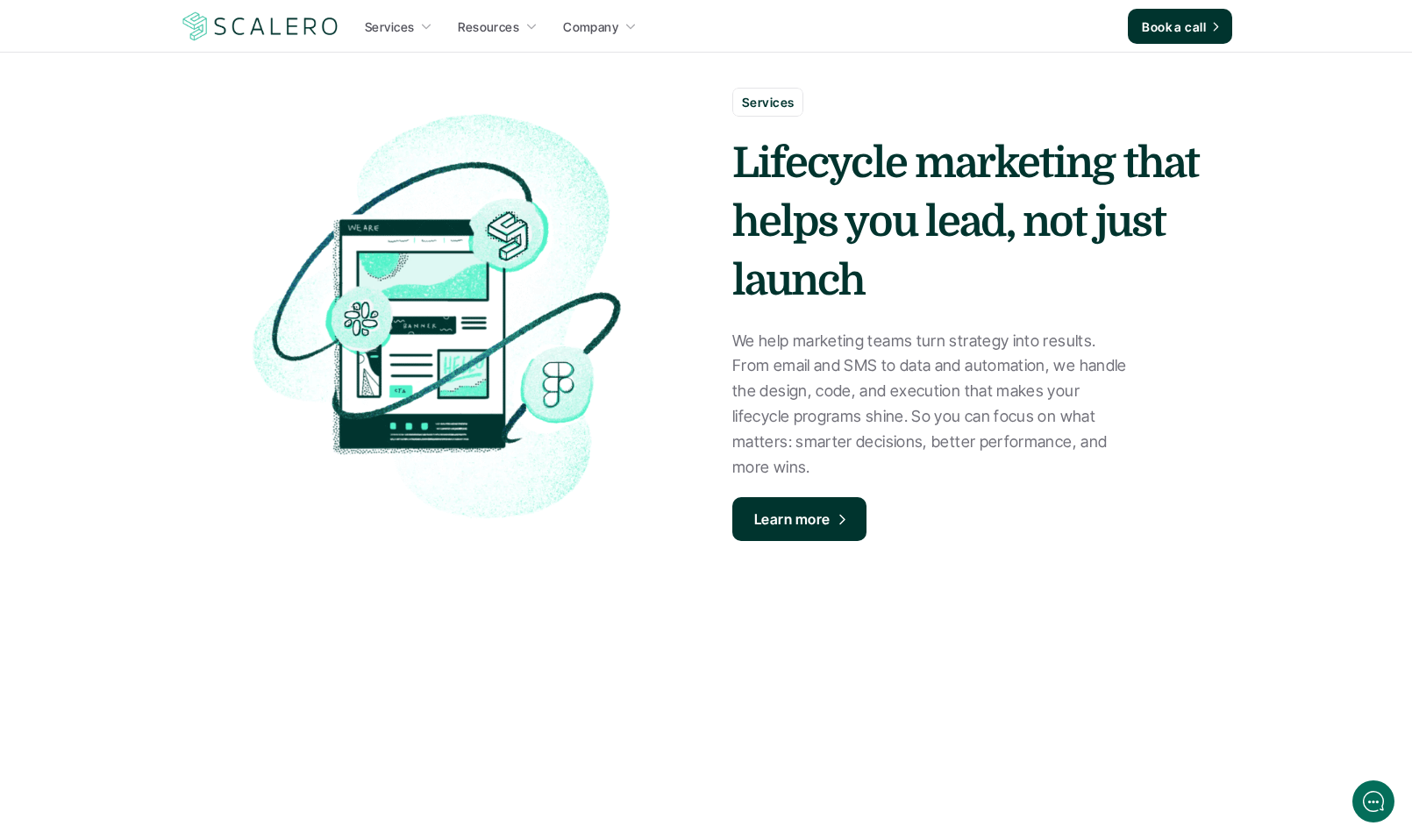 scroll, scrollTop: 0, scrollLeft: 0, axis: both 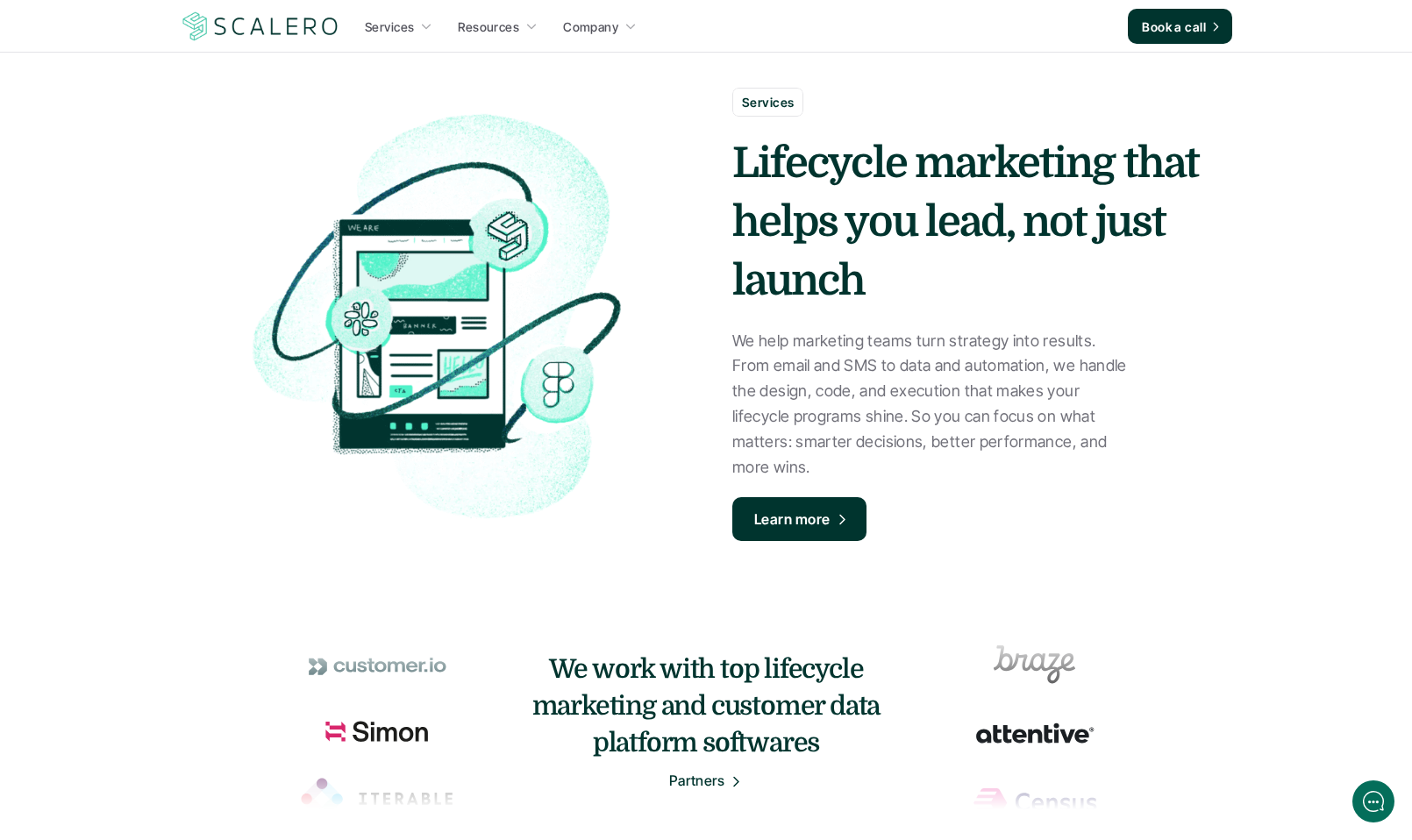 click at bounding box center (260, 26) 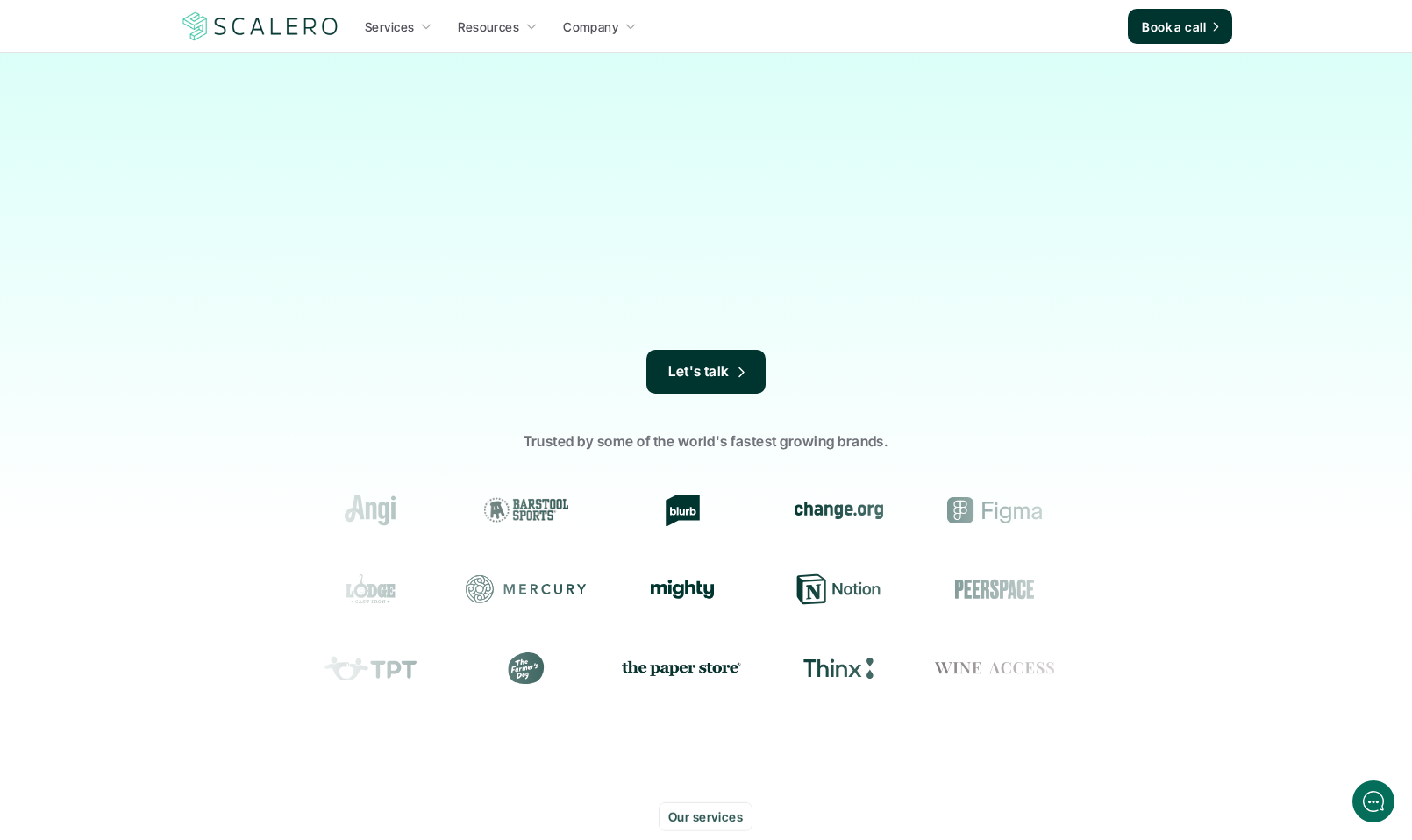 scroll, scrollTop: 0, scrollLeft: 0, axis: both 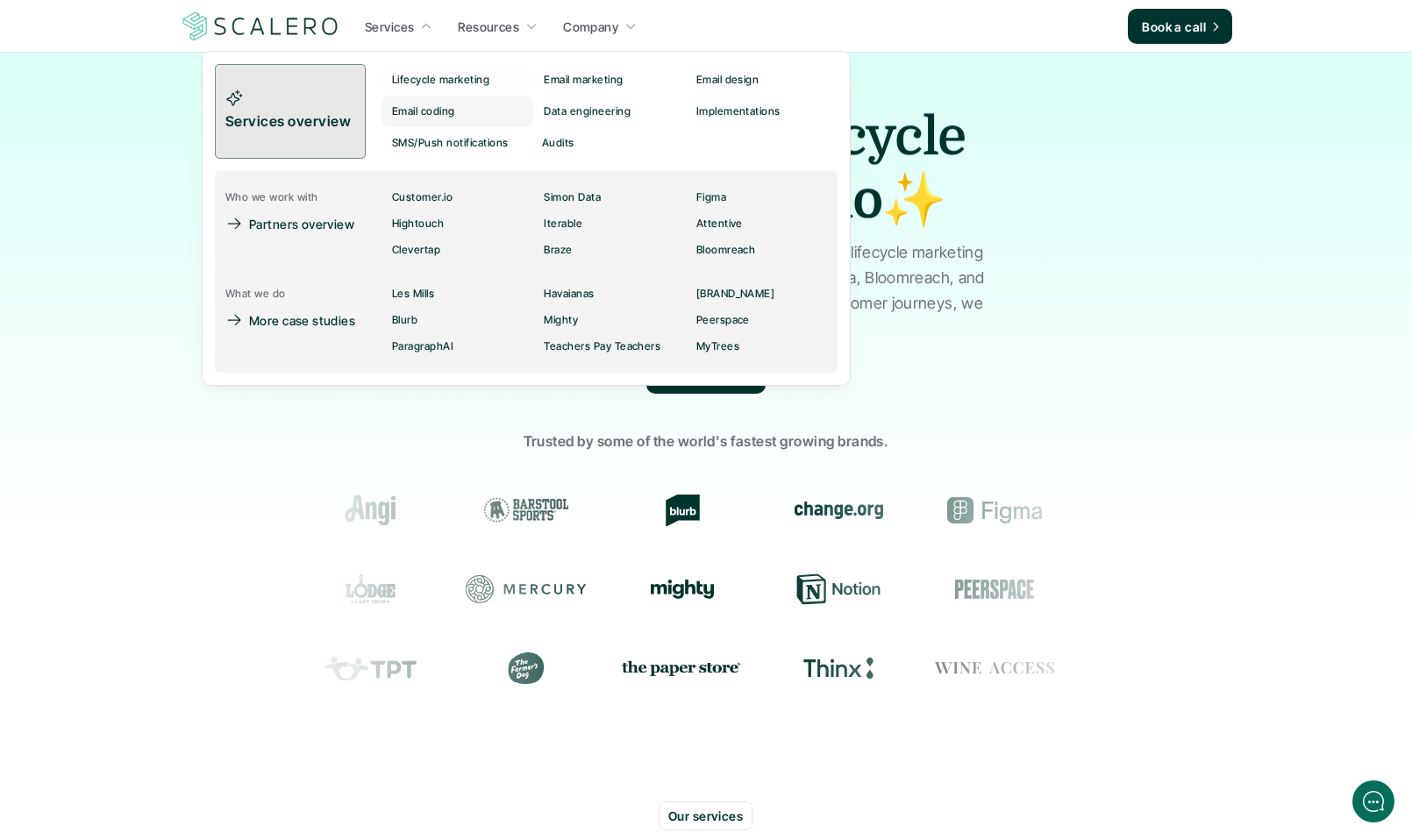 click on "Services overview" at bounding box center [290, 111] 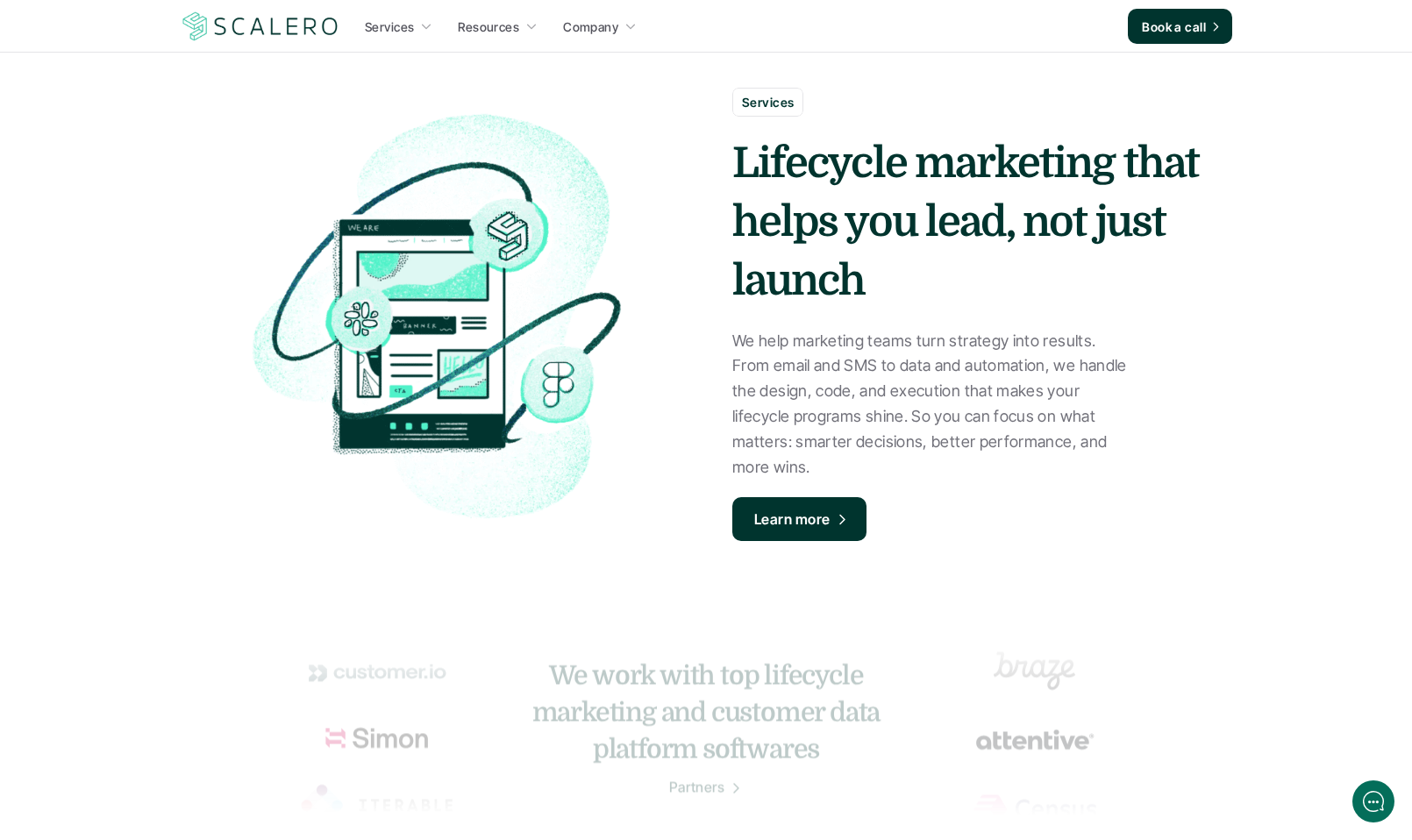 scroll, scrollTop: 0, scrollLeft: 0, axis: both 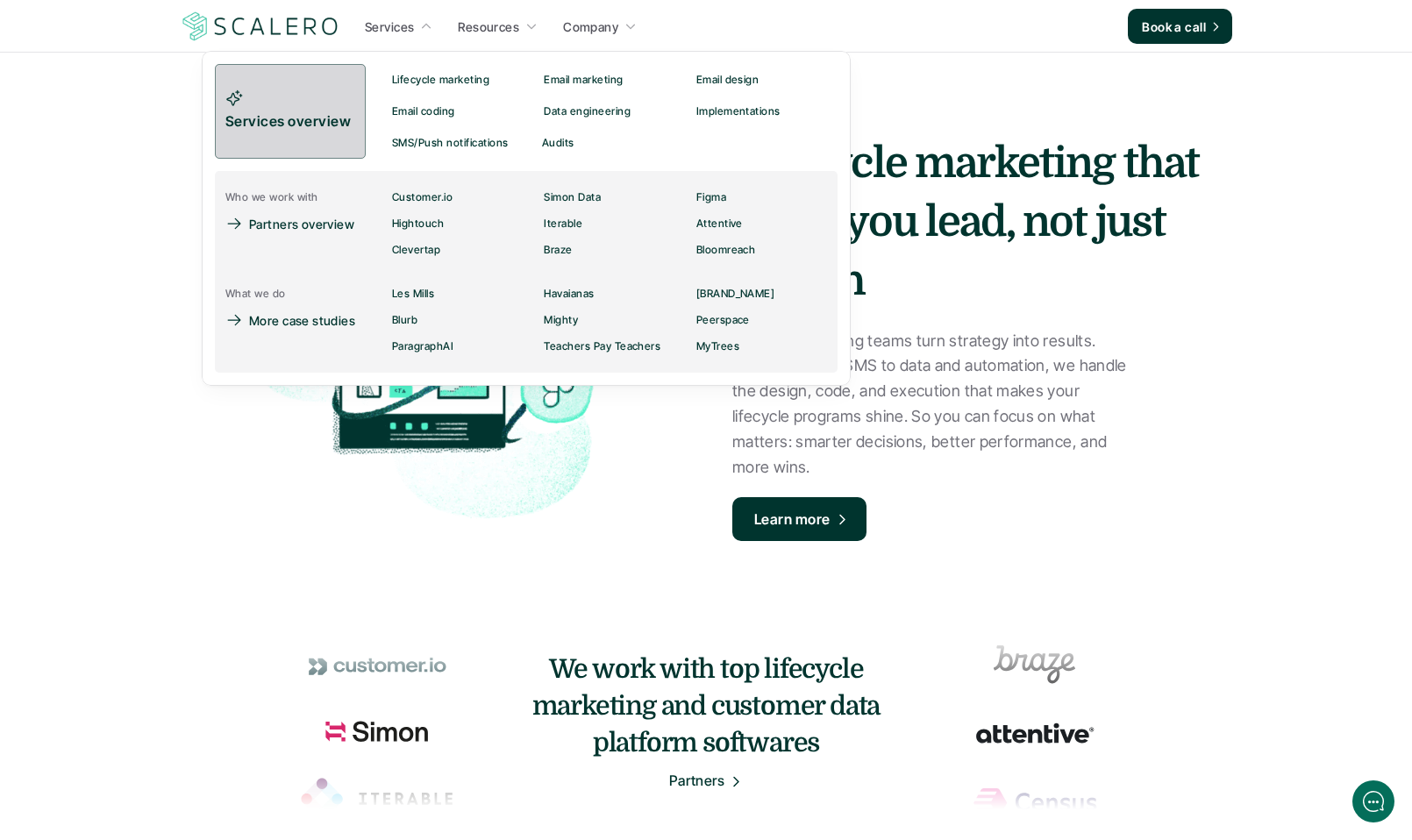 click on "Services overview" at bounding box center [290, 111] 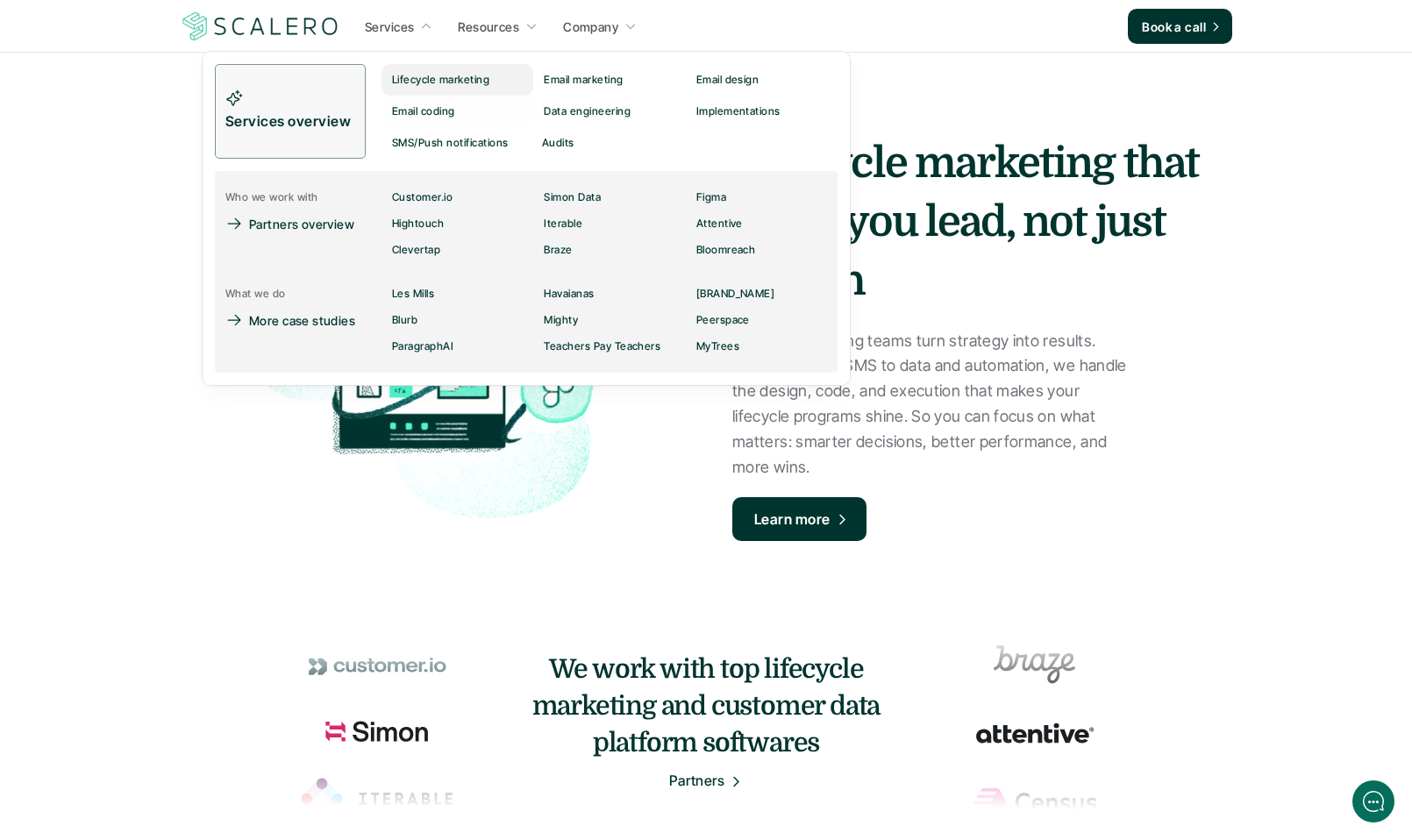 click on "Lifecycle marketing" at bounding box center [440, 80] 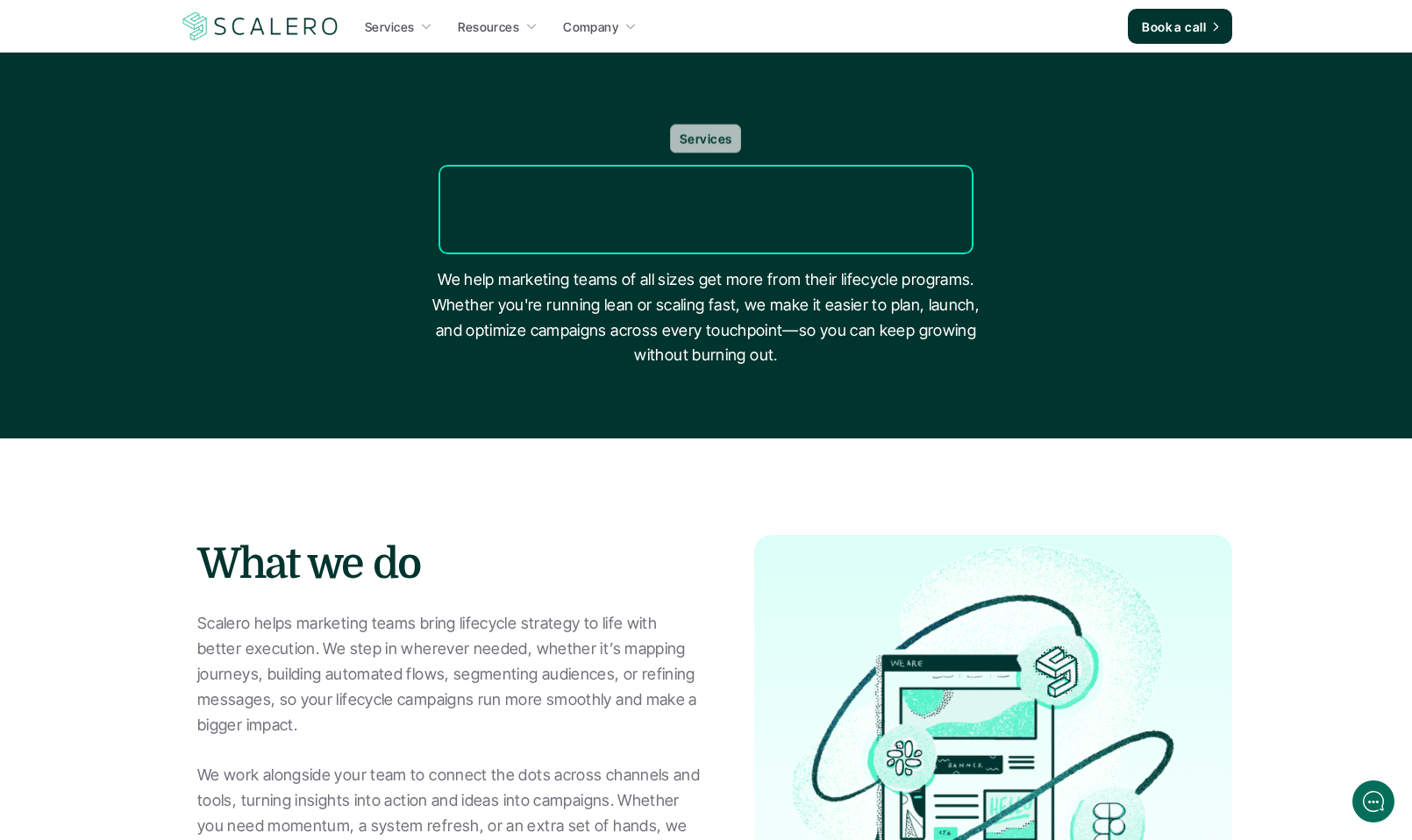 scroll, scrollTop: 0, scrollLeft: 0, axis: both 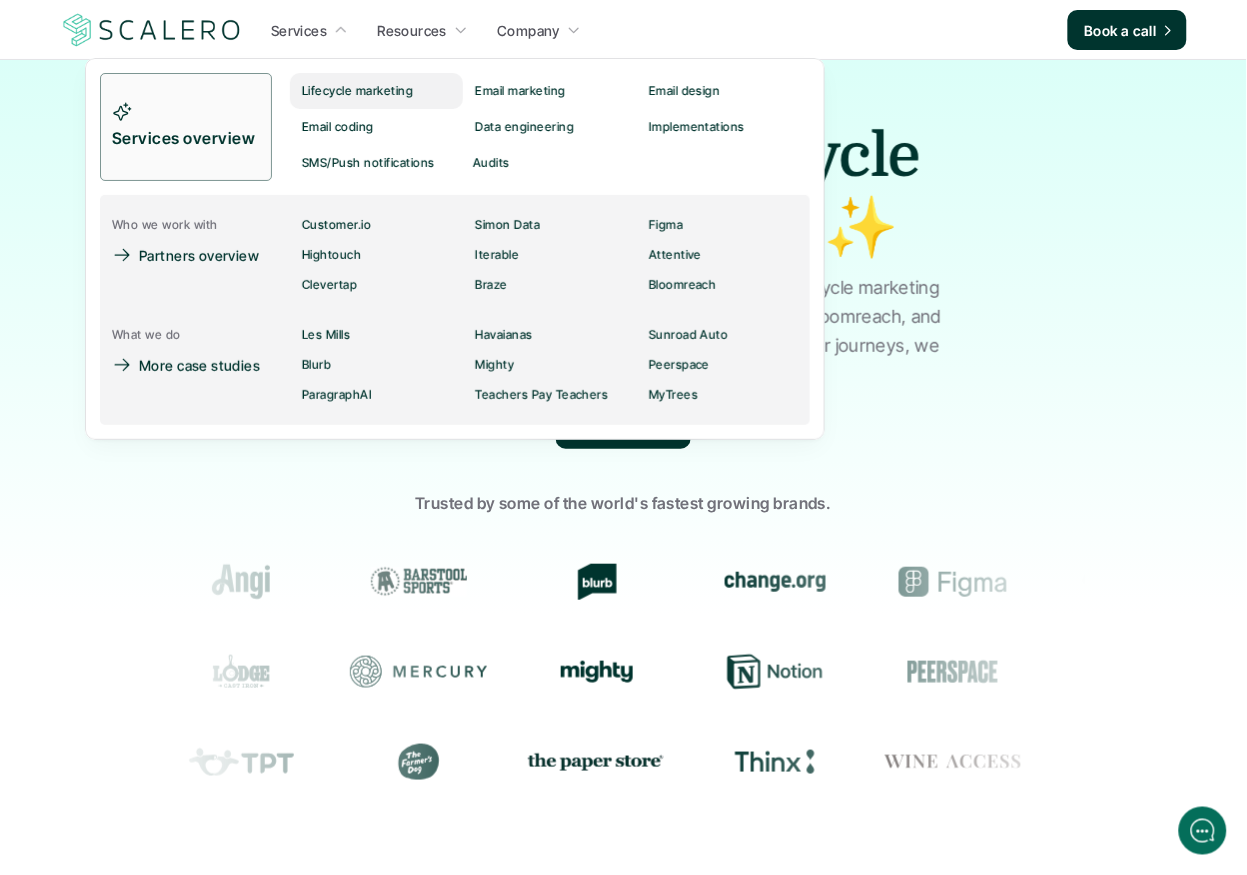 click on "Lifecycle marketing" at bounding box center [357, 91] 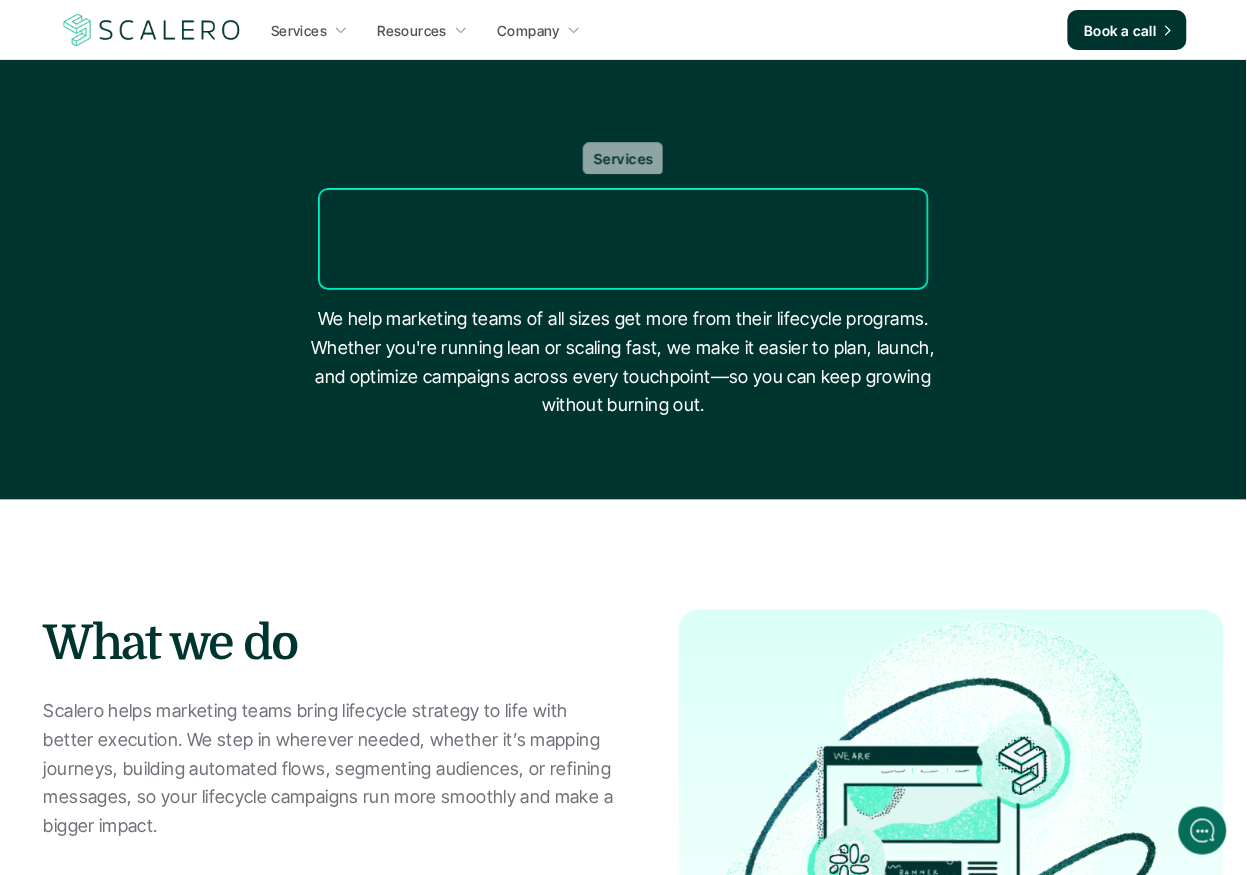 scroll, scrollTop: 0, scrollLeft: 0, axis: both 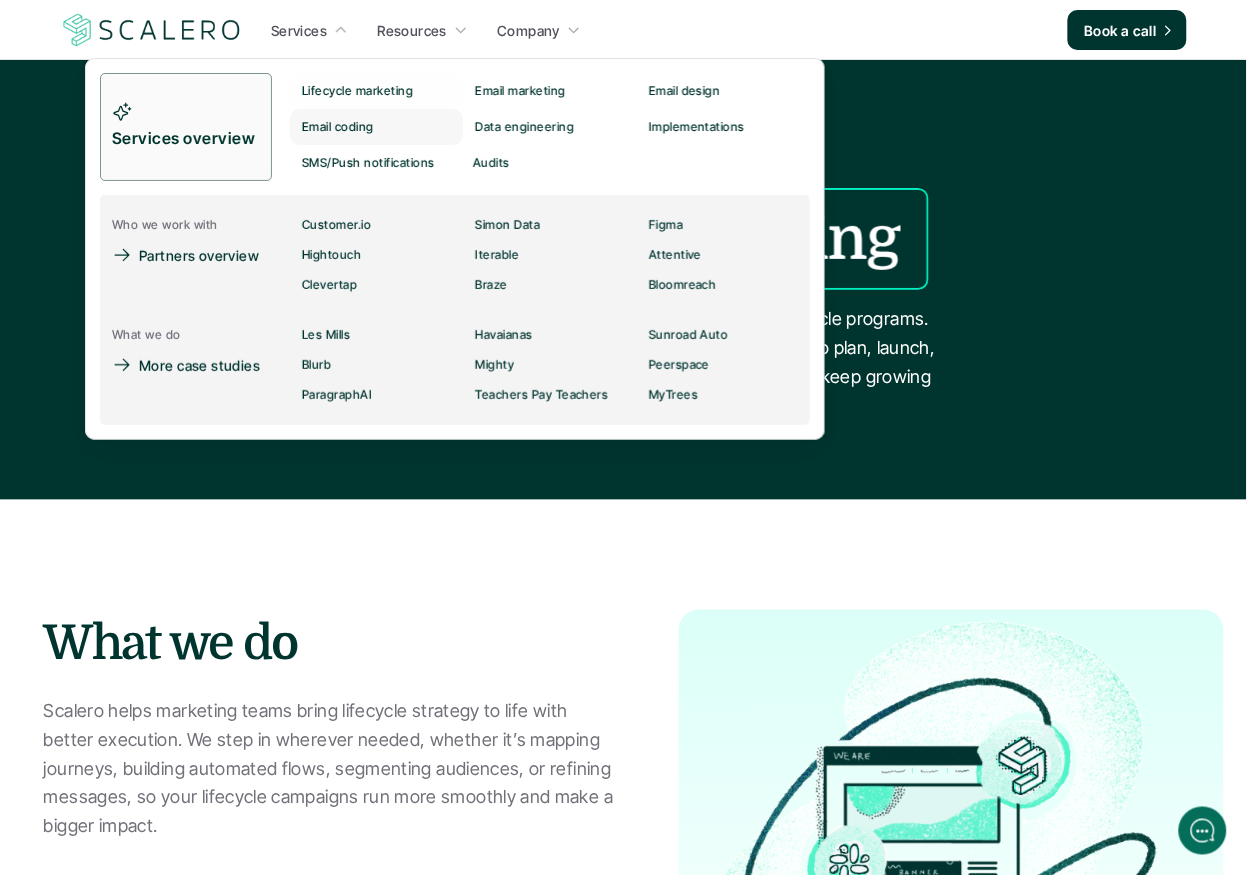 click on "Email coding" at bounding box center [338, 127] 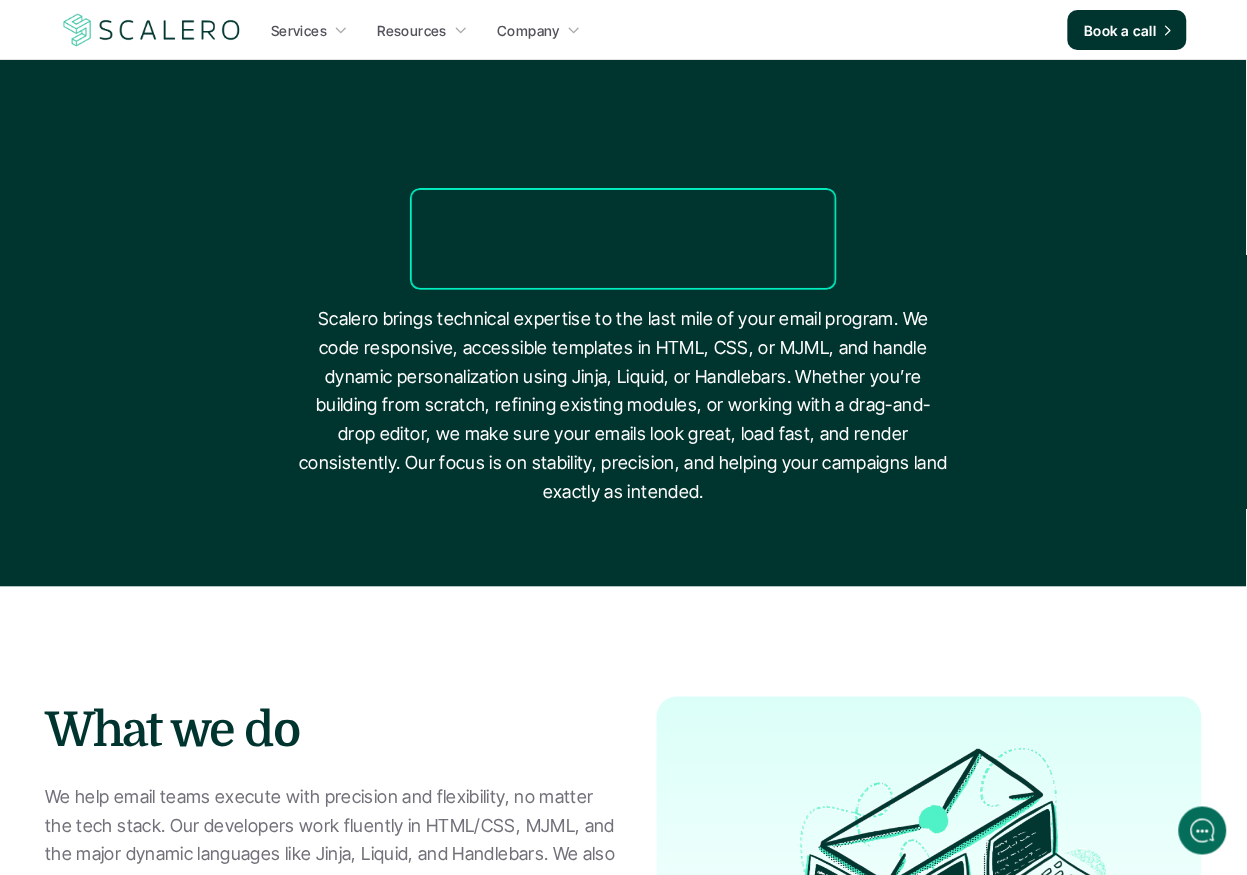scroll, scrollTop: 0, scrollLeft: 0, axis: both 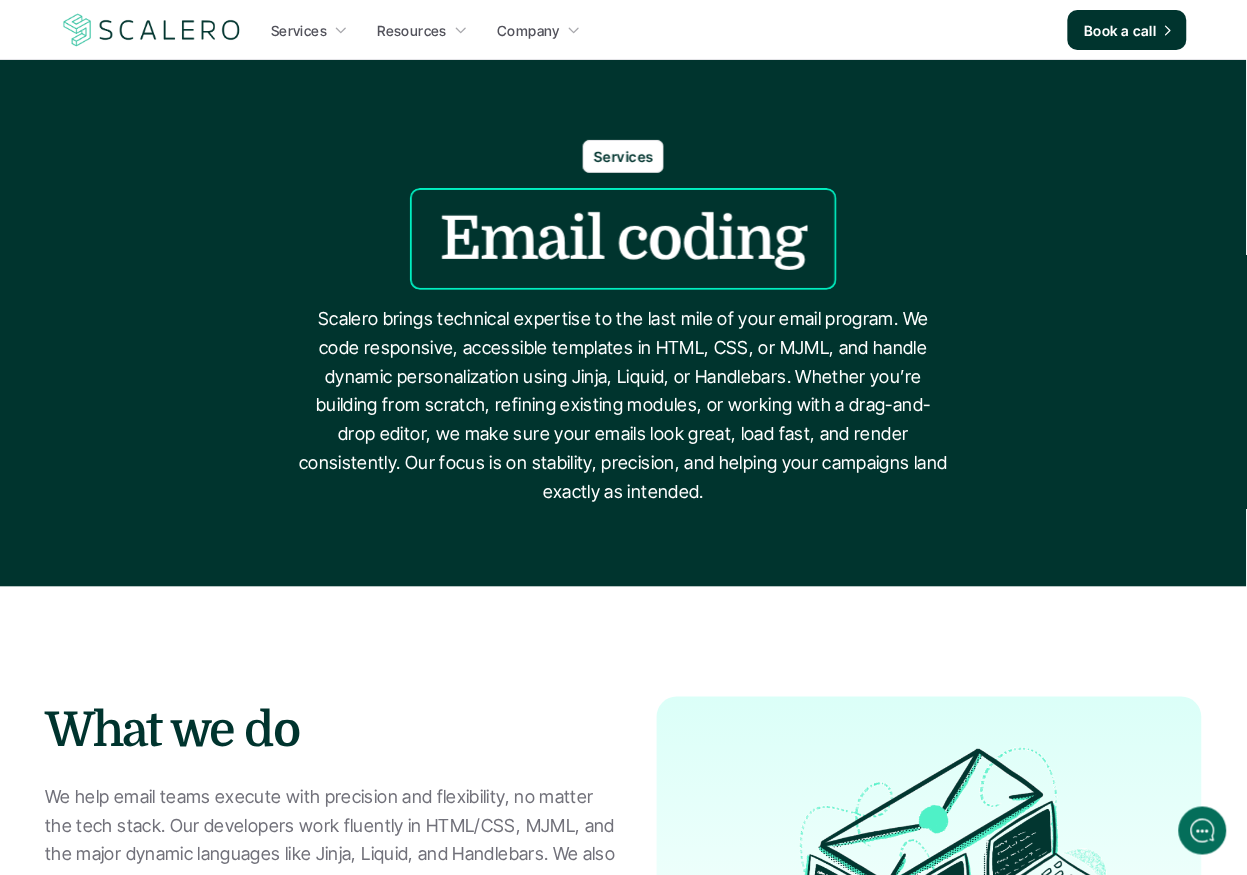 click at bounding box center [152, 30] 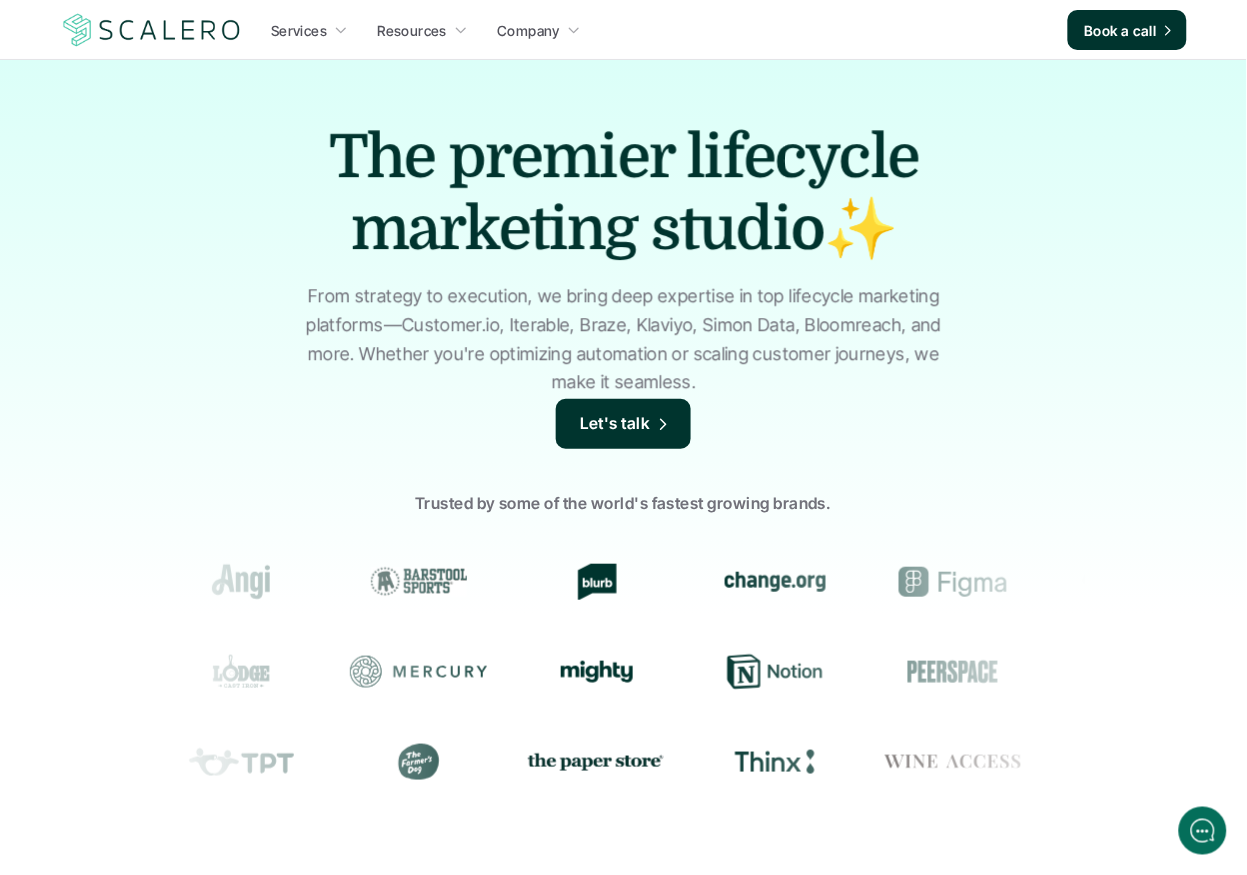 scroll, scrollTop: 0, scrollLeft: 0, axis: both 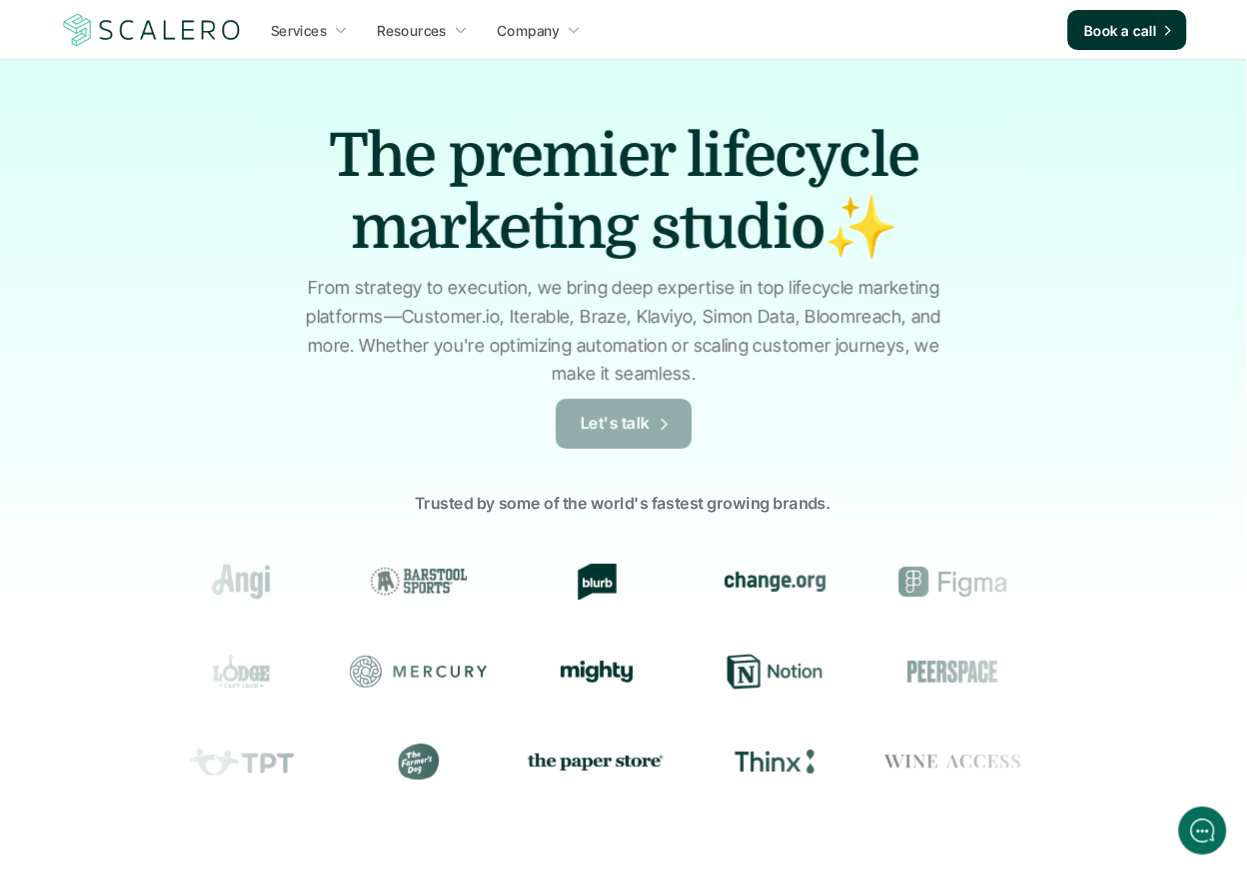 click on "Let's talk" at bounding box center (616, 424) 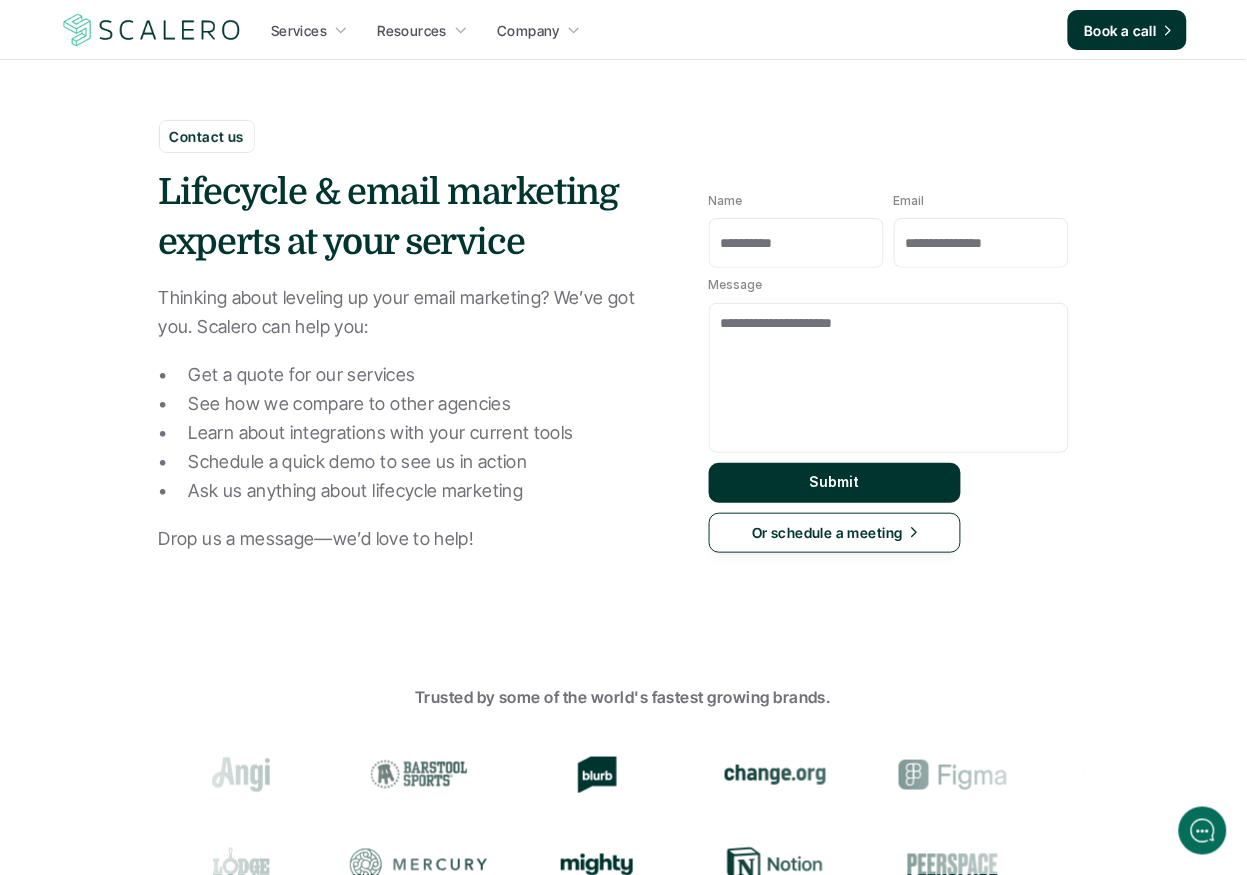 scroll, scrollTop: 0, scrollLeft: 0, axis: both 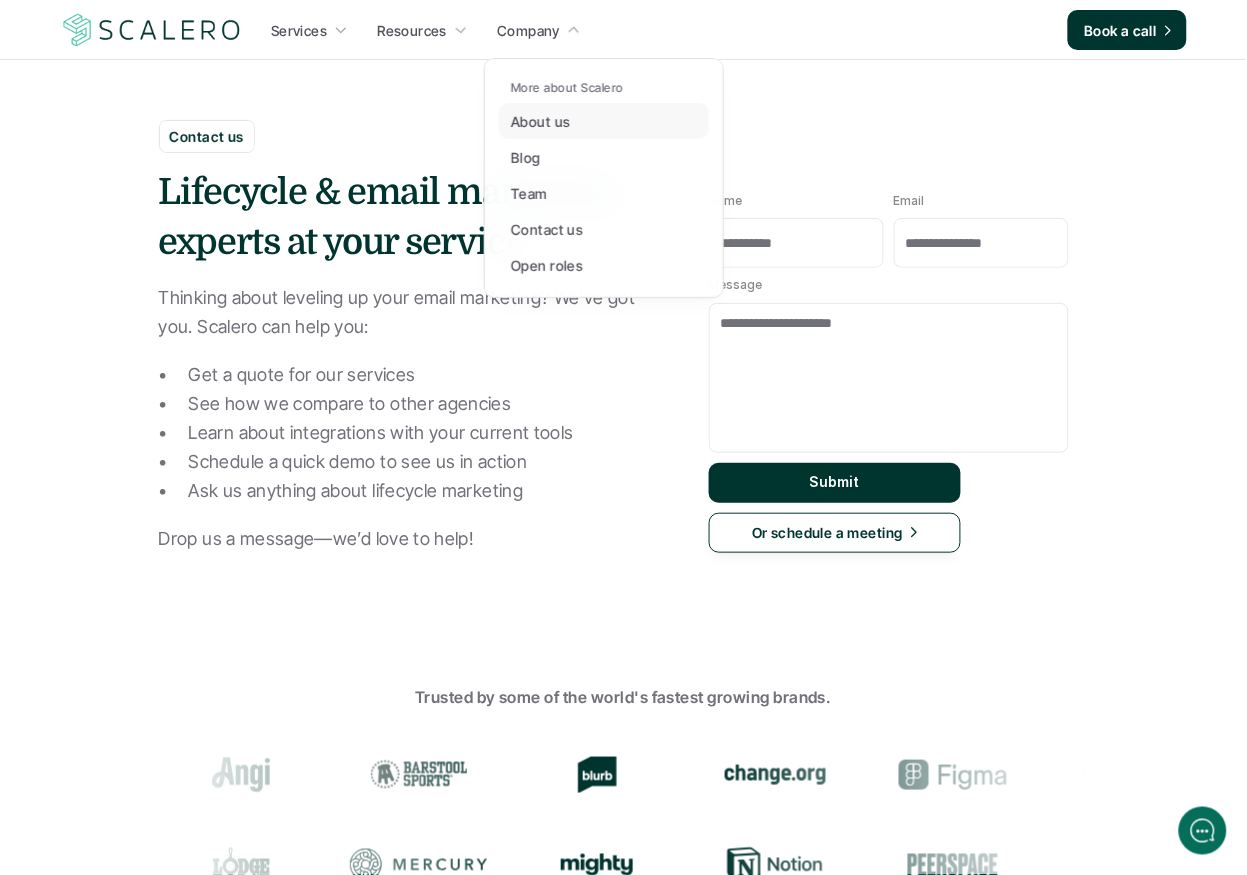 click on "About us" at bounding box center [540, 121] 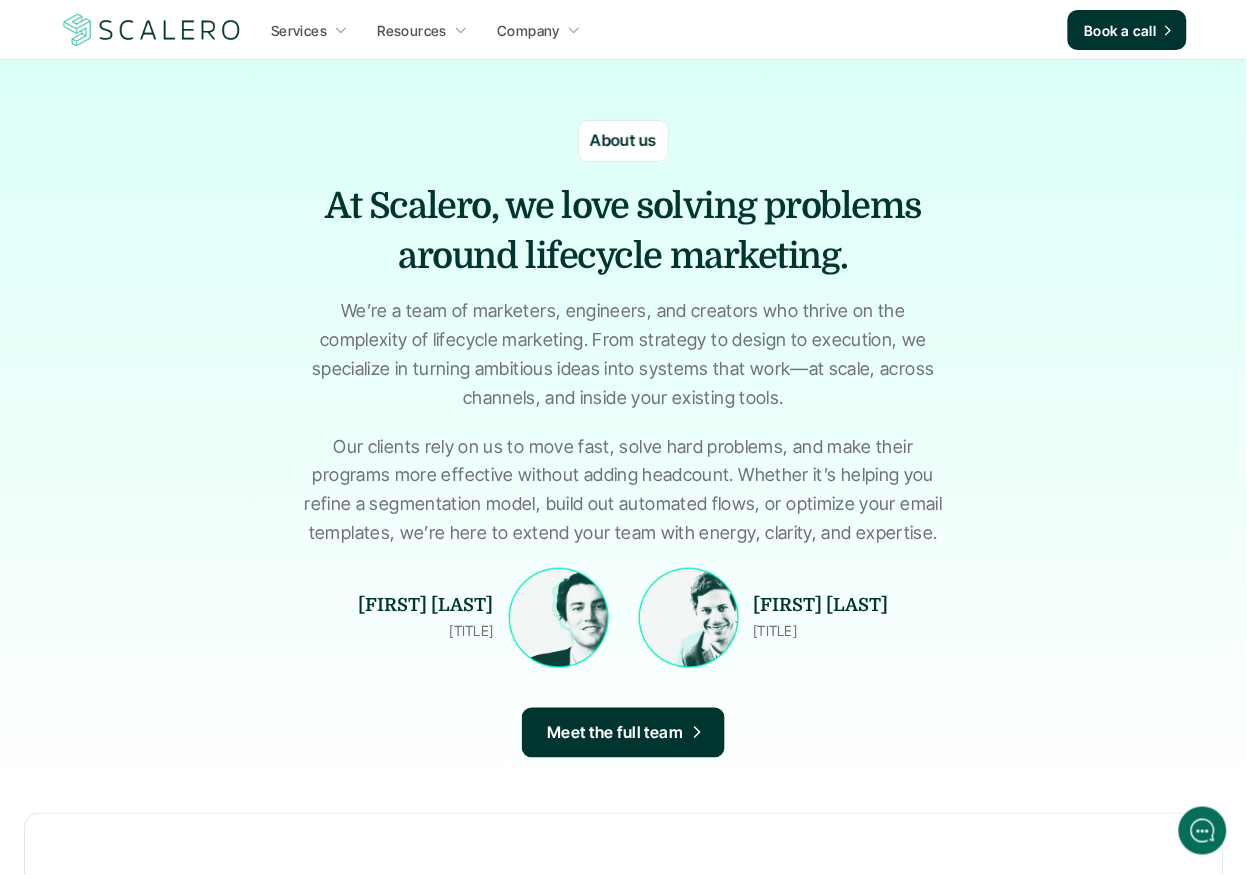 scroll, scrollTop: 0, scrollLeft: 0, axis: both 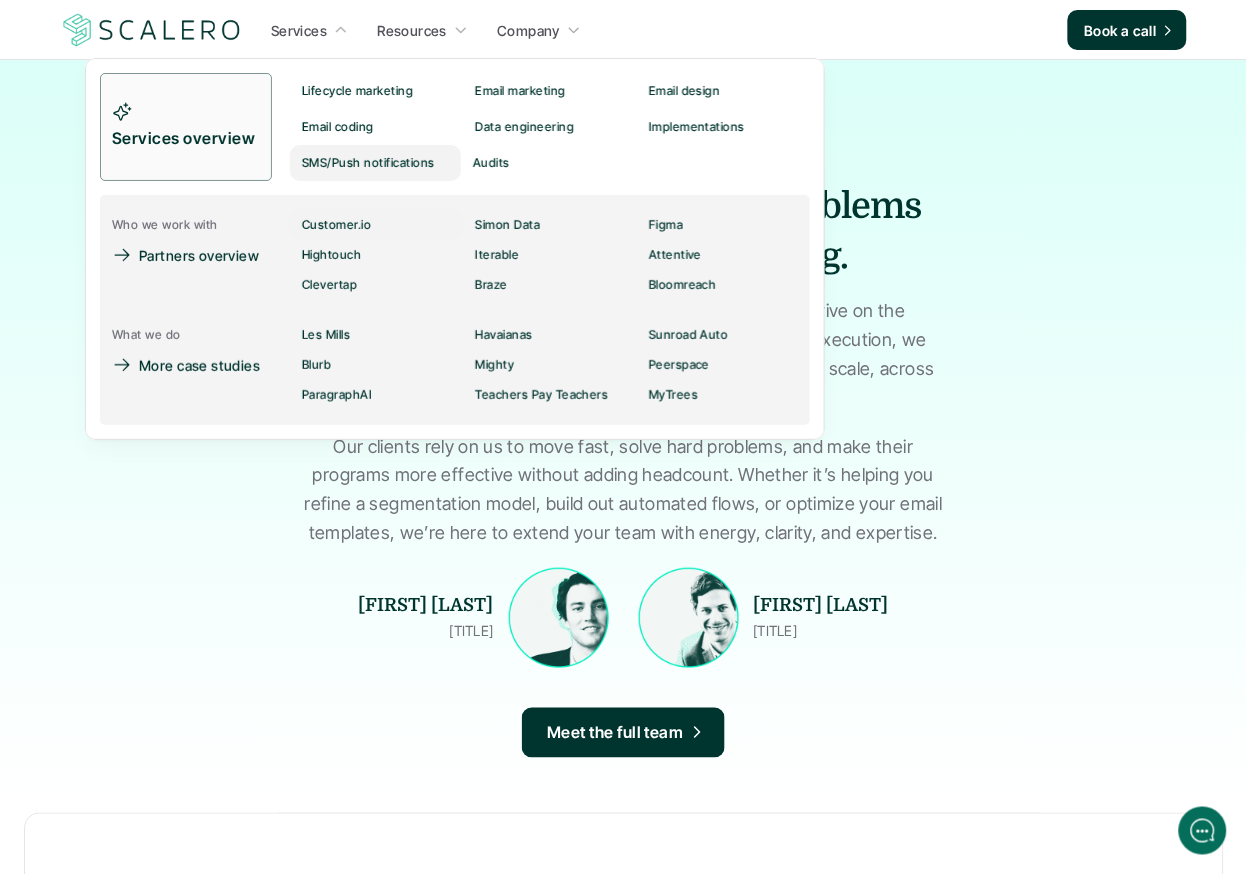 click on "SMS/Push notifications" at bounding box center [368, 163] 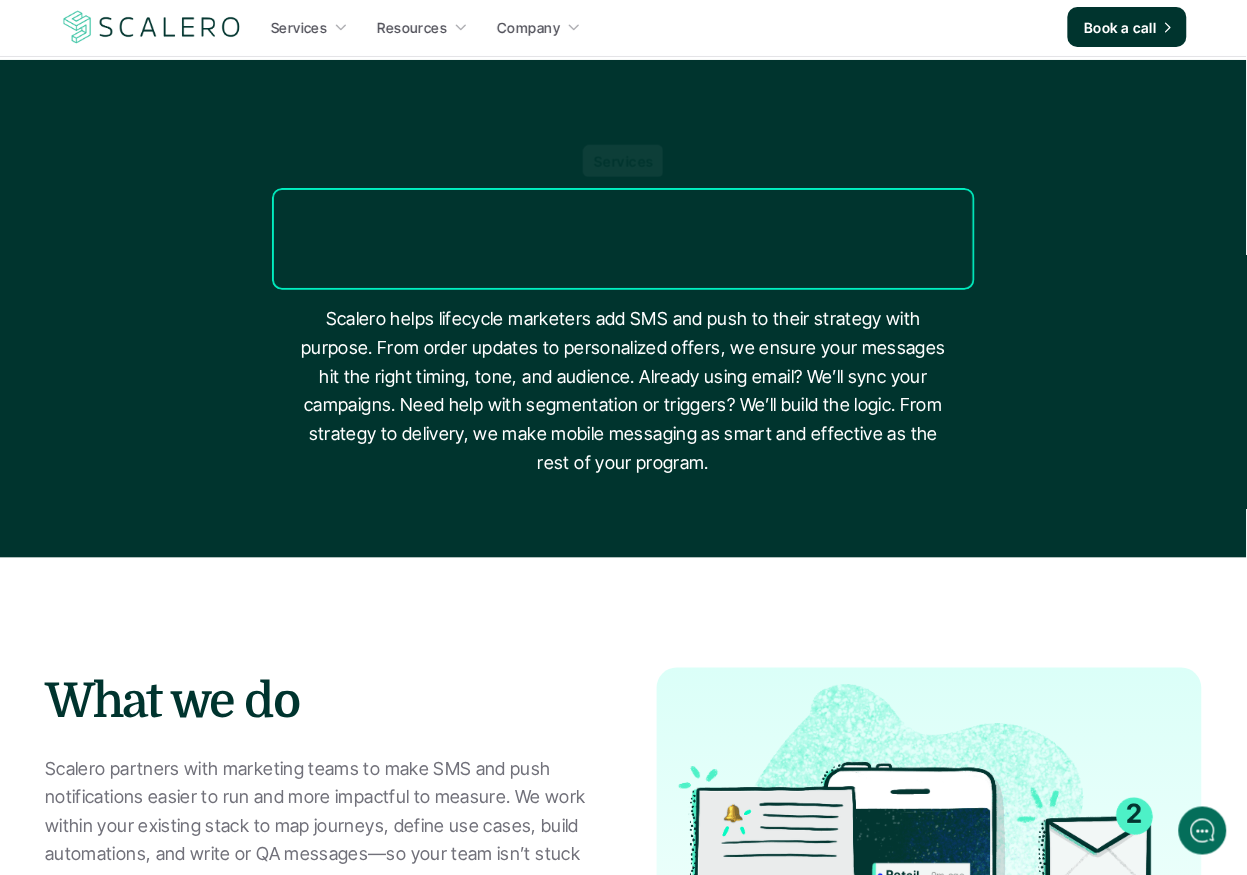 scroll, scrollTop: 0, scrollLeft: 0, axis: both 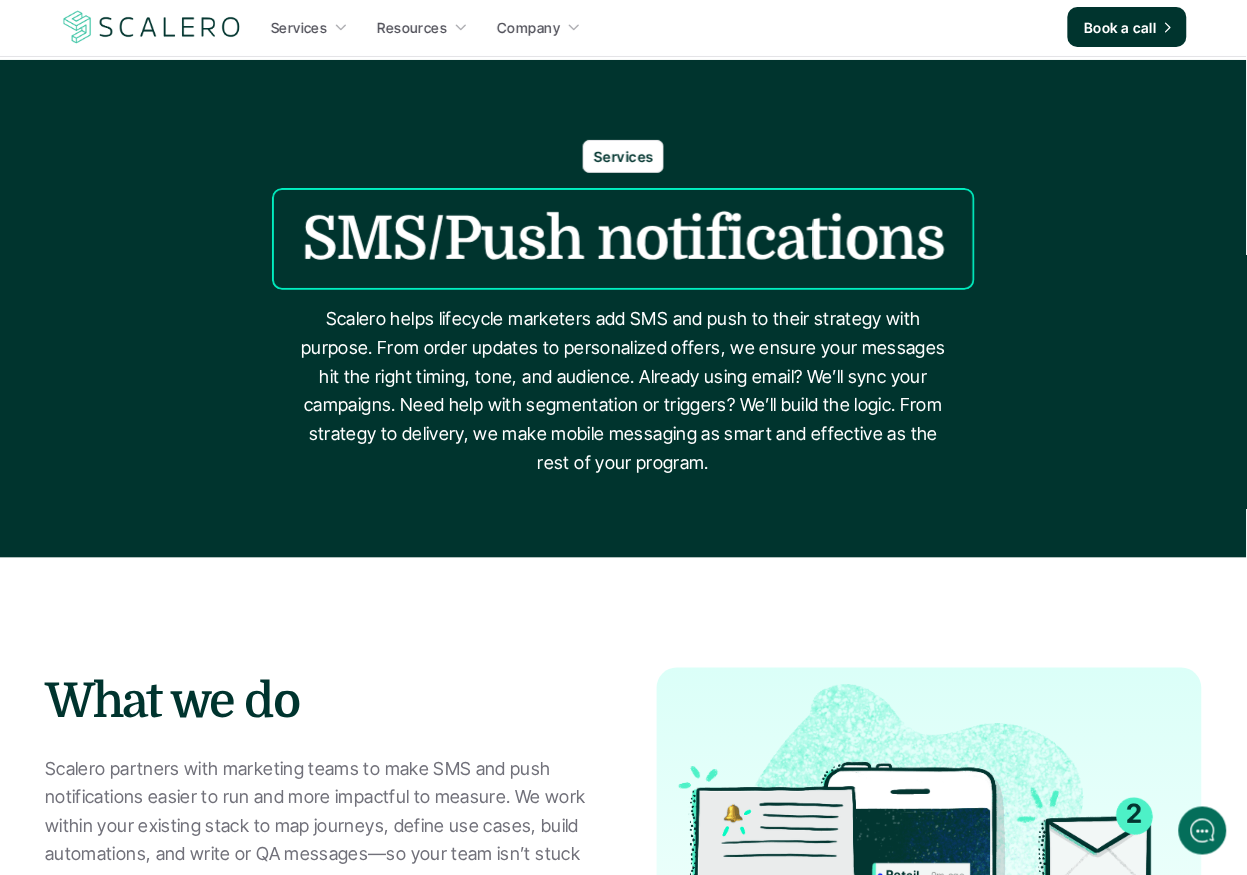 click at bounding box center (152, 27) 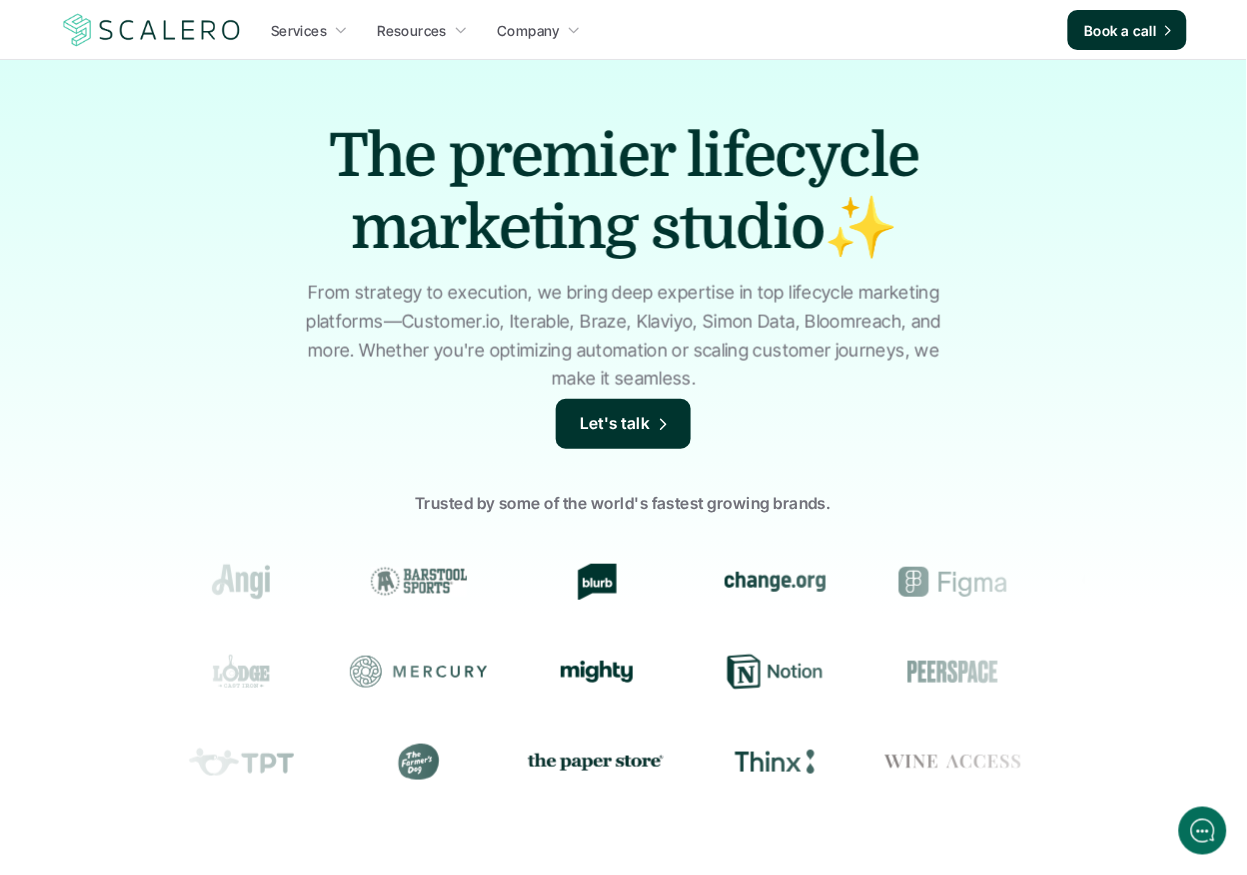scroll, scrollTop: 0, scrollLeft: 0, axis: both 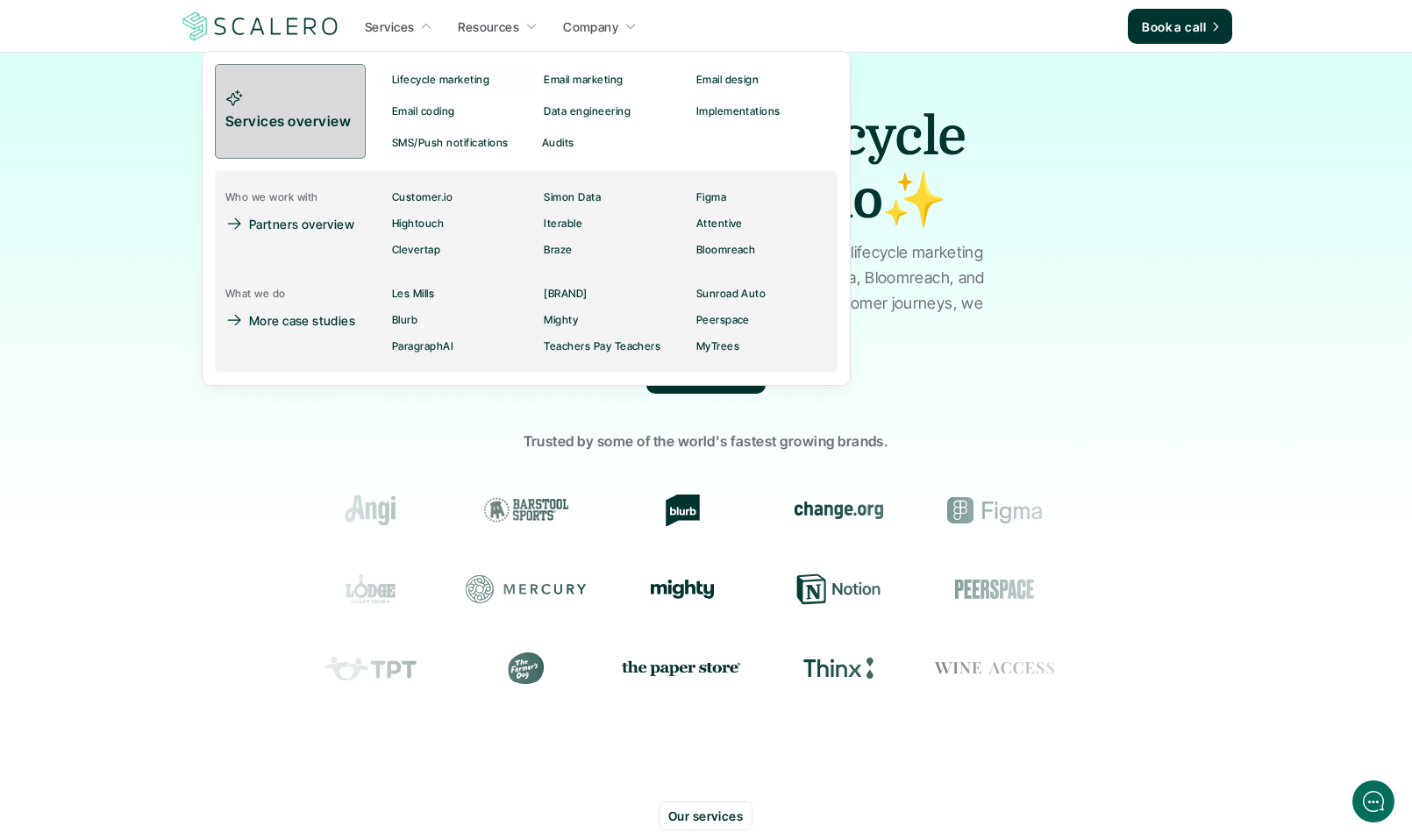 click on "Services overview" at bounding box center [290, 111] 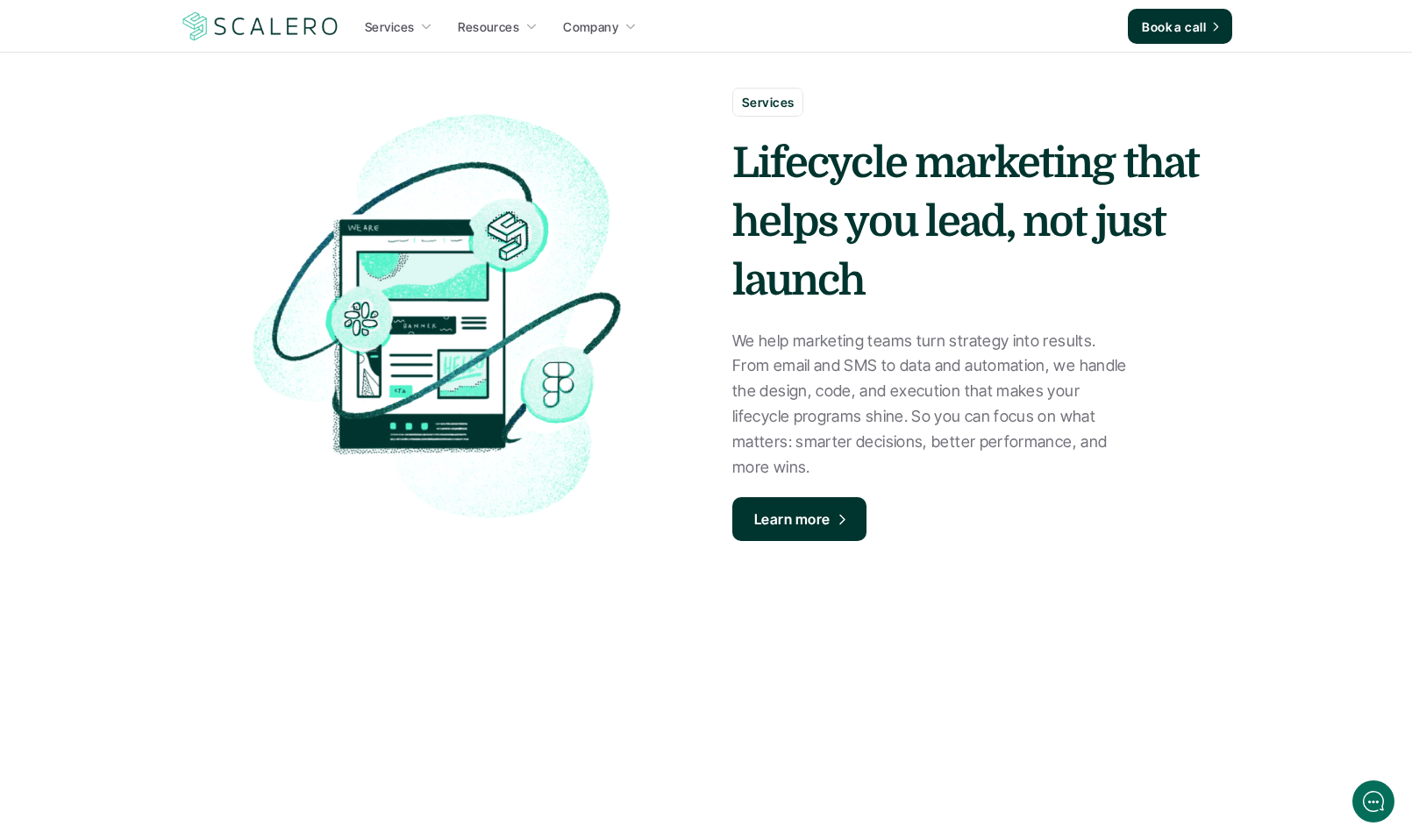 scroll, scrollTop: 0, scrollLeft: 0, axis: both 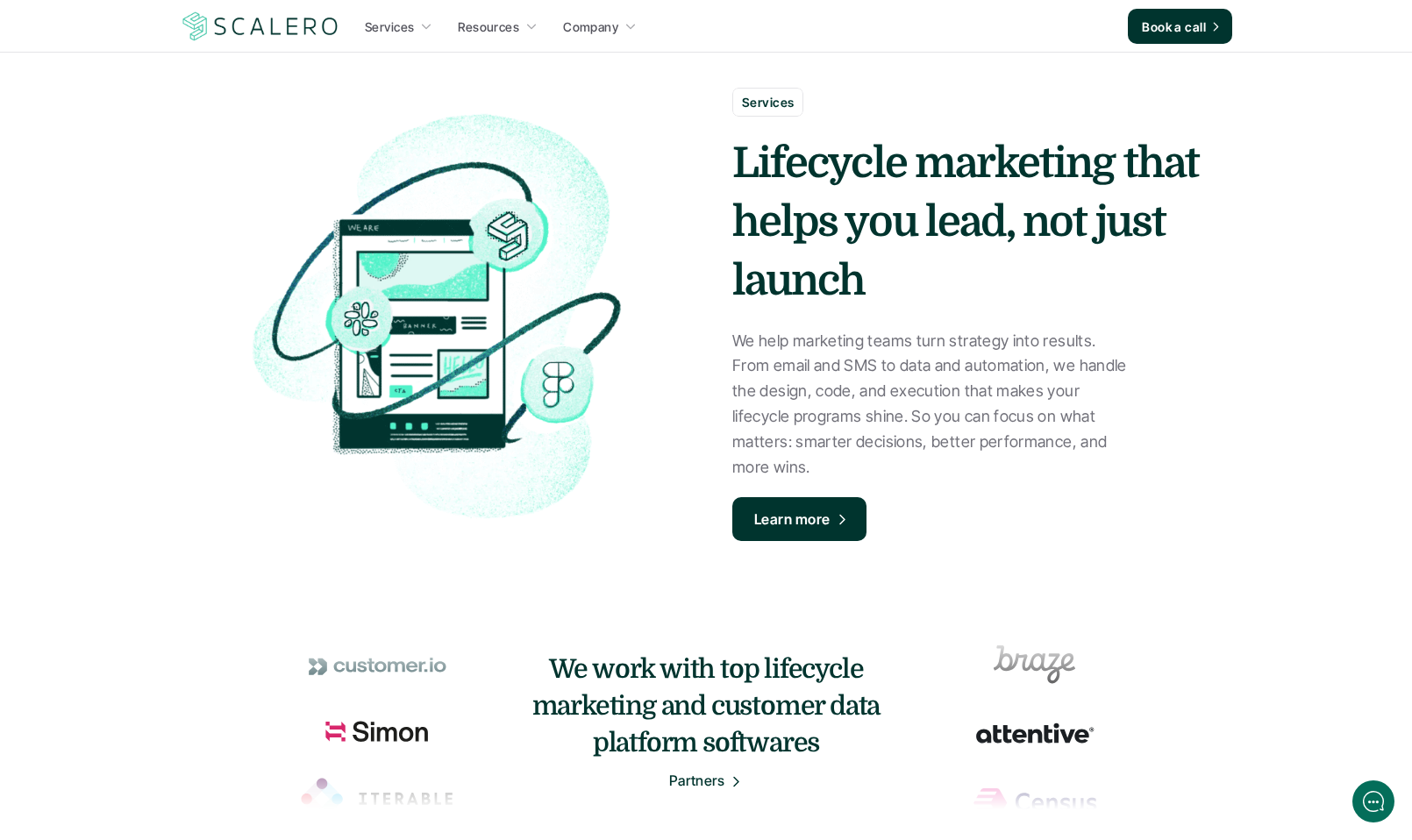 click at bounding box center [260, 26] 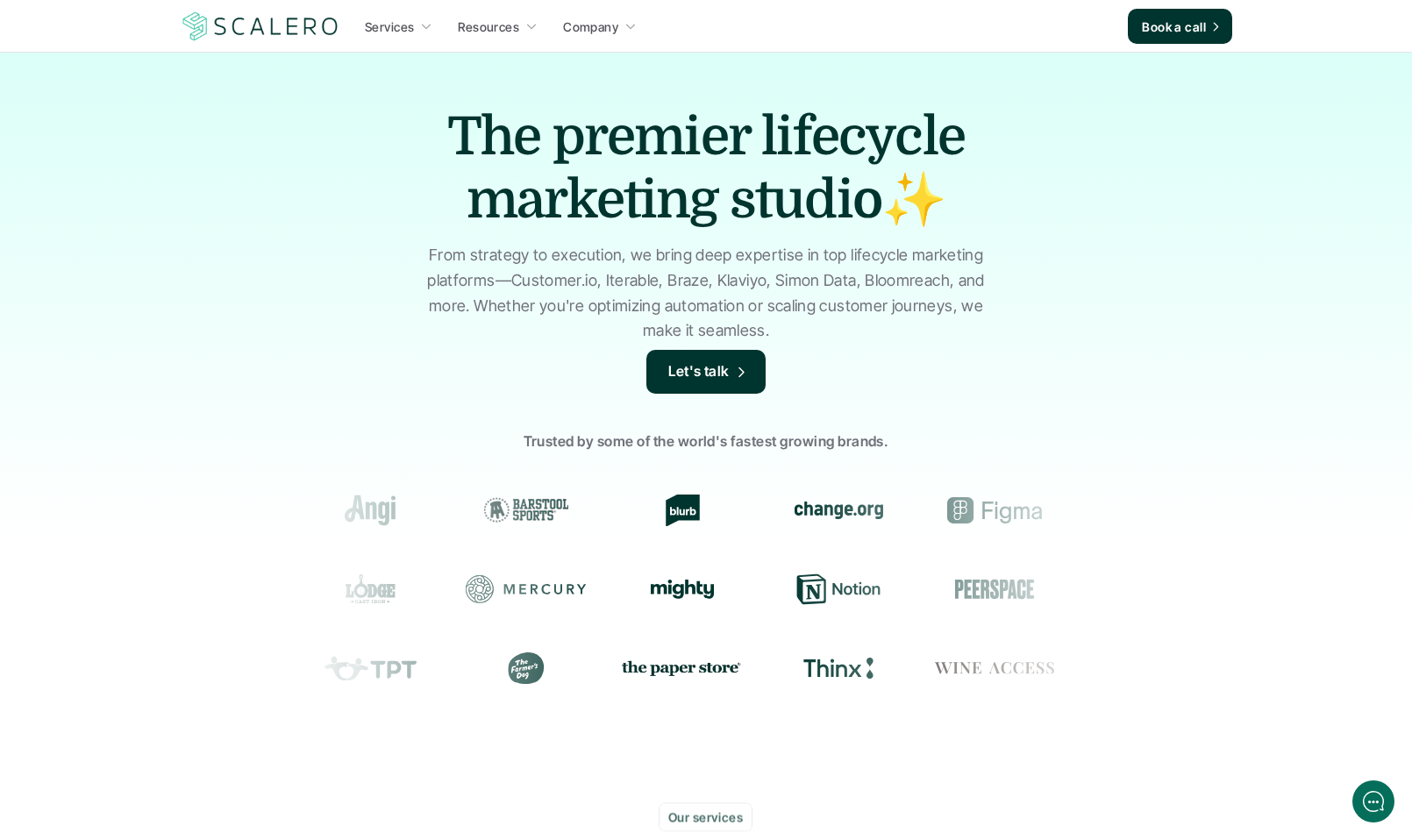 scroll, scrollTop: 0, scrollLeft: 0, axis: both 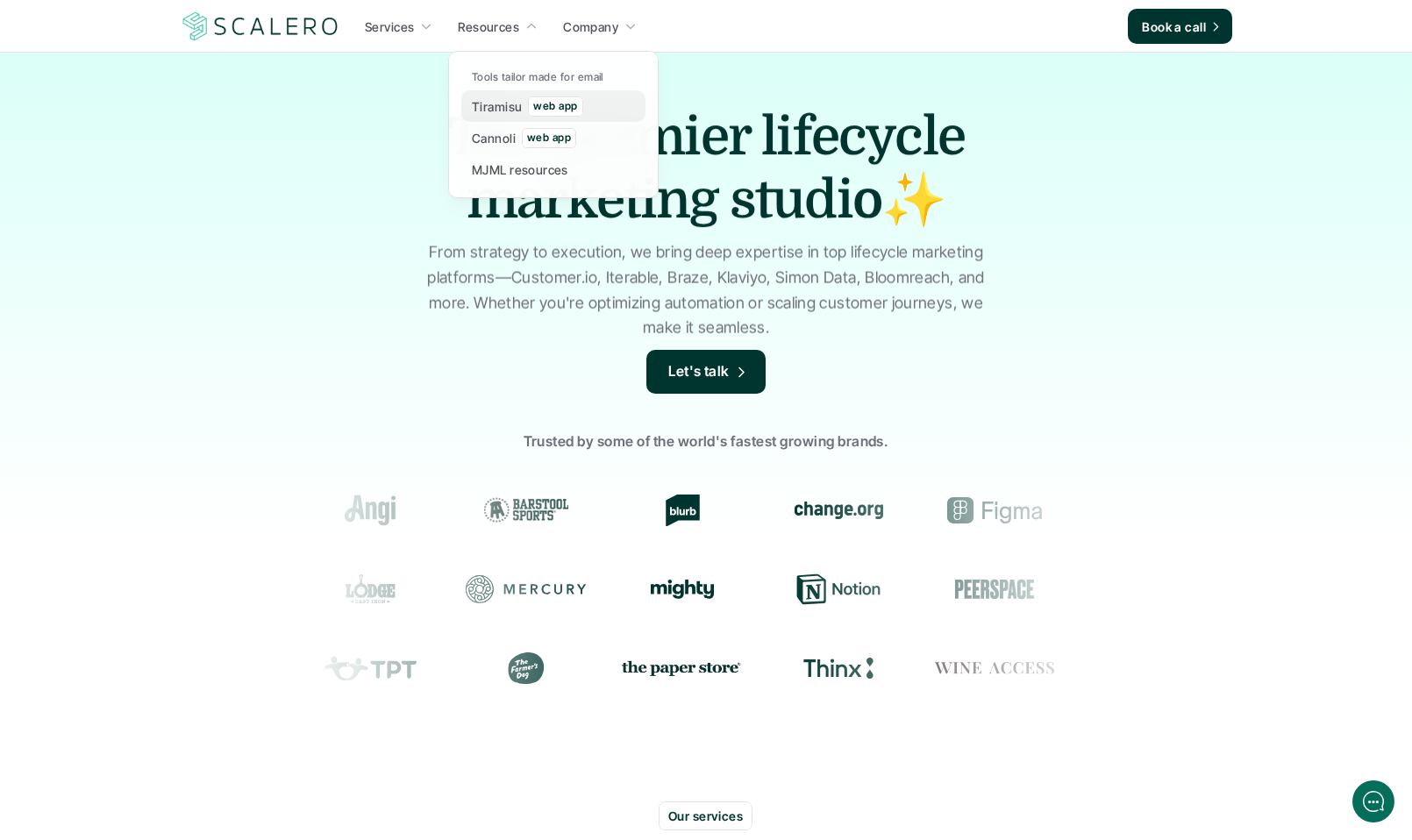 click on "Tiramisu" at bounding box center (496, 106) 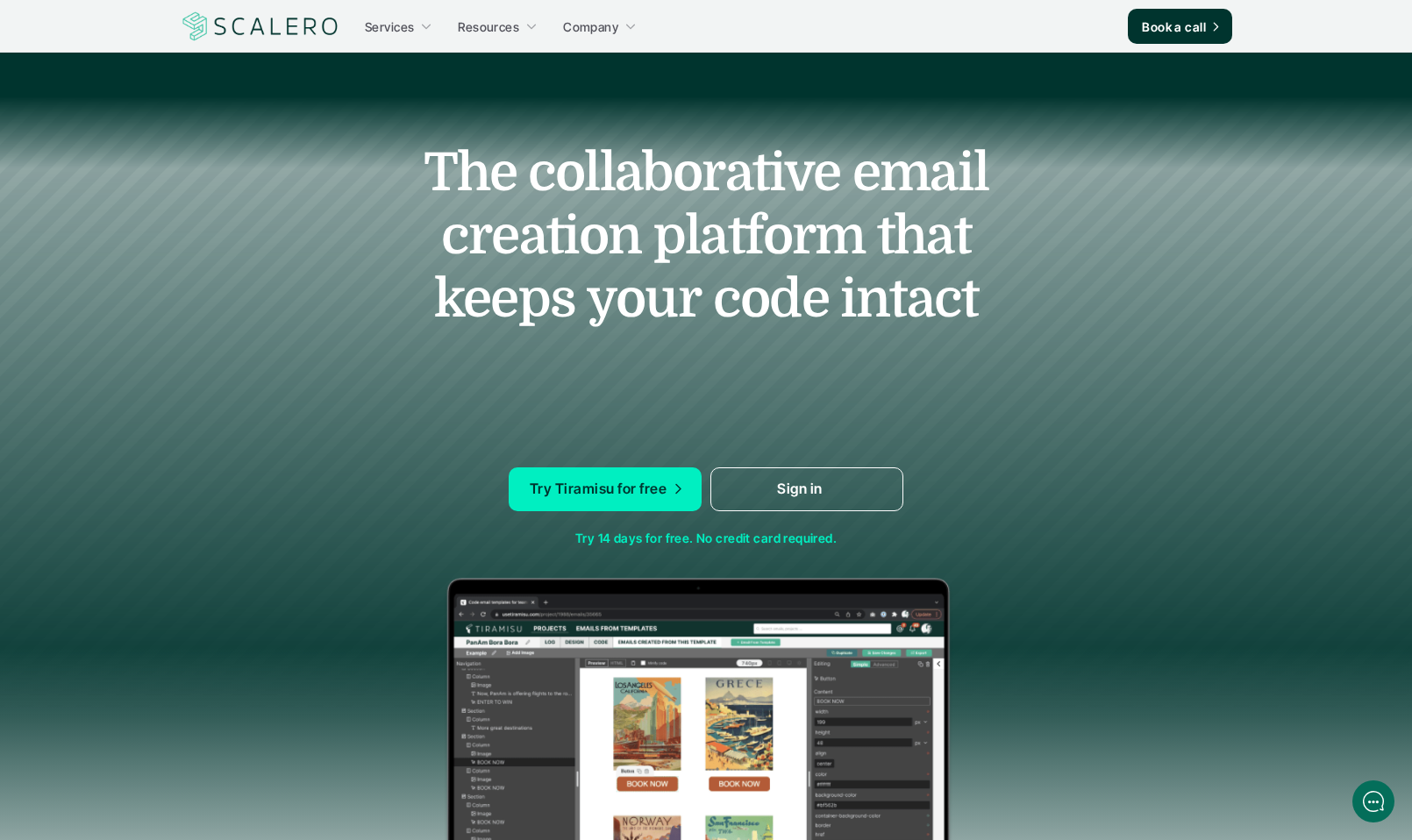 scroll, scrollTop: 0, scrollLeft: 0, axis: both 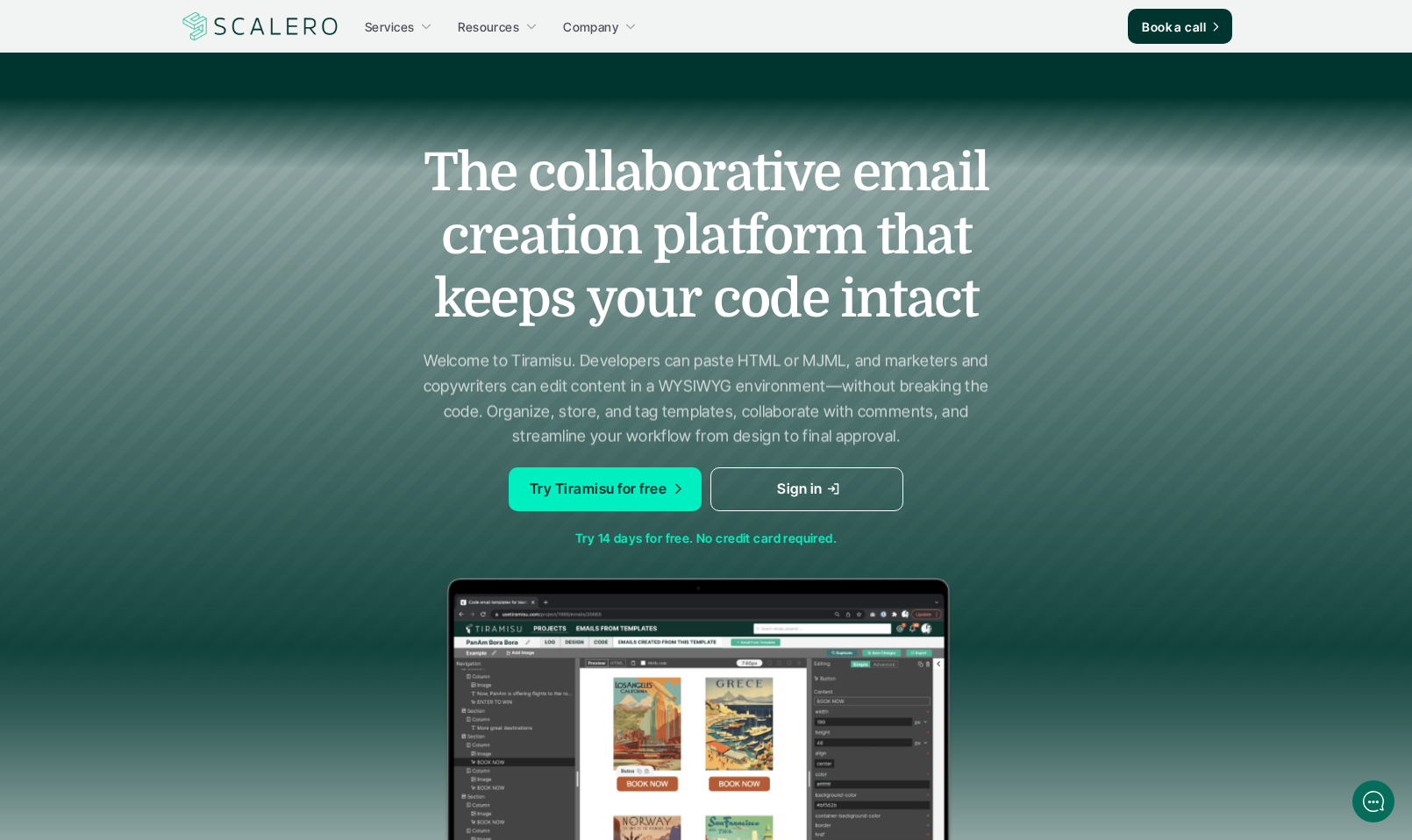 click at bounding box center (260, 26) 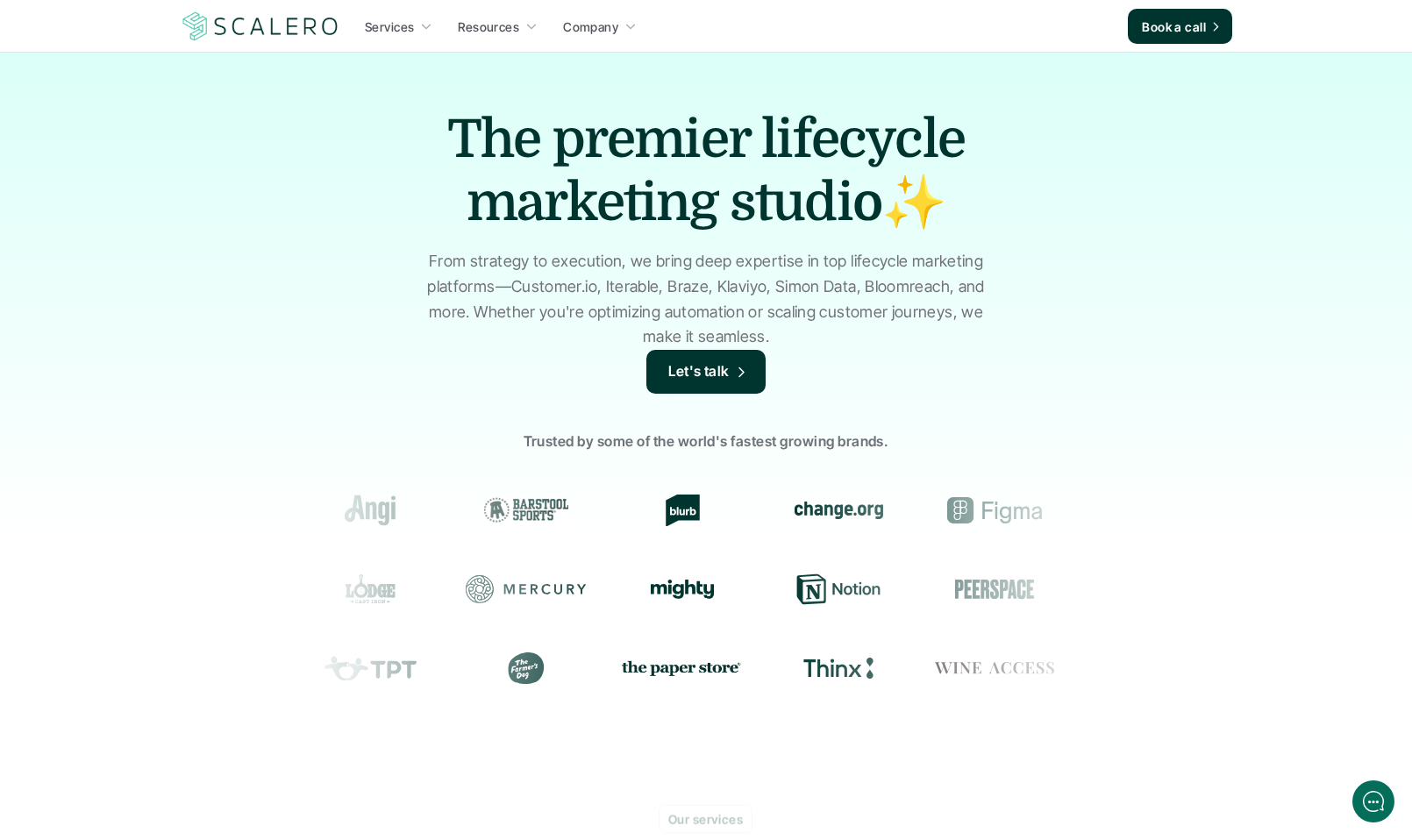 scroll, scrollTop: 0, scrollLeft: 0, axis: both 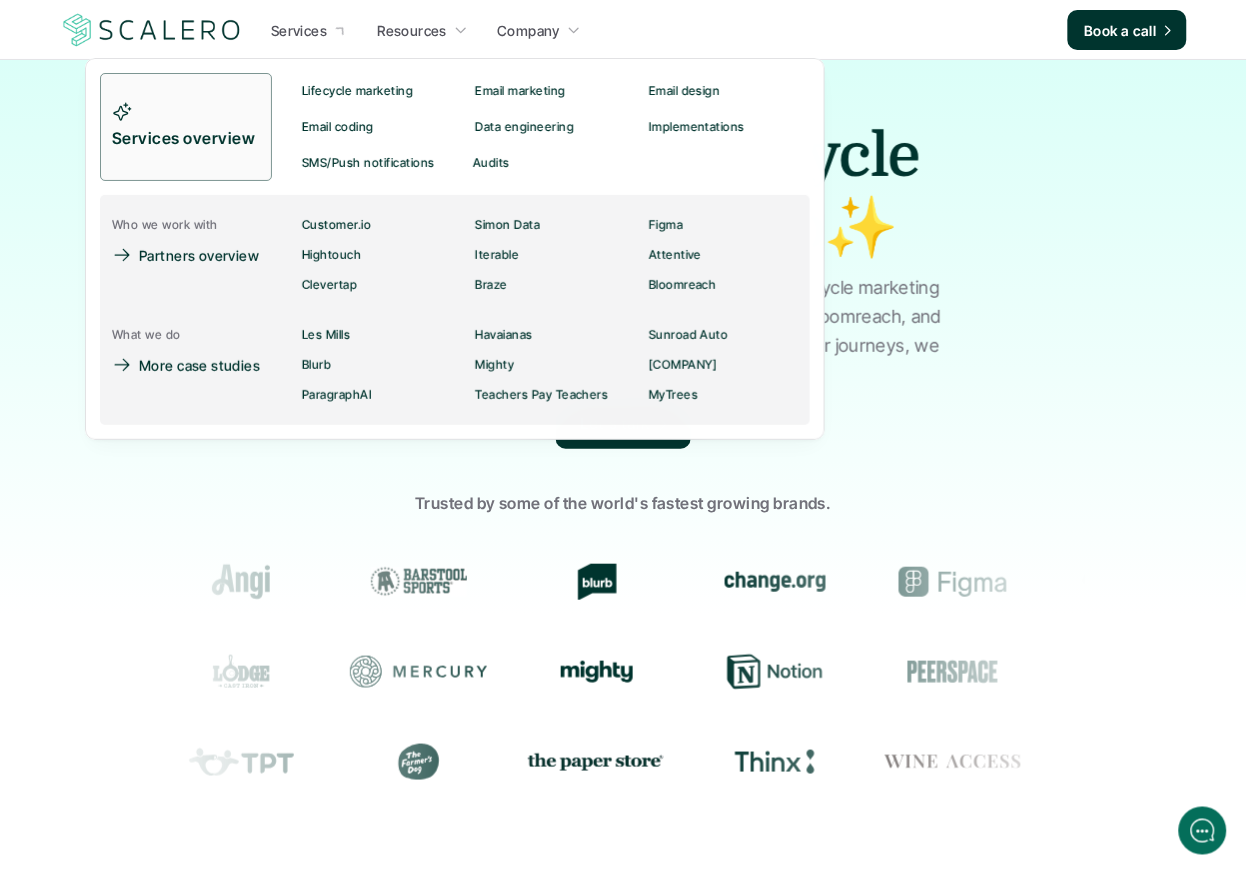 click on "Who we work with Partners overview Customer.io Simon Data Figma Hightouch Iterable Attentive Clevertap Braze Bloomreach What we do More case studies Les Mills Havaianas Sunroad Auto Blurb Mighty Peerspace ParagraphAI Teachers Pay Teachers MyTrees" at bounding box center (455, 310) 